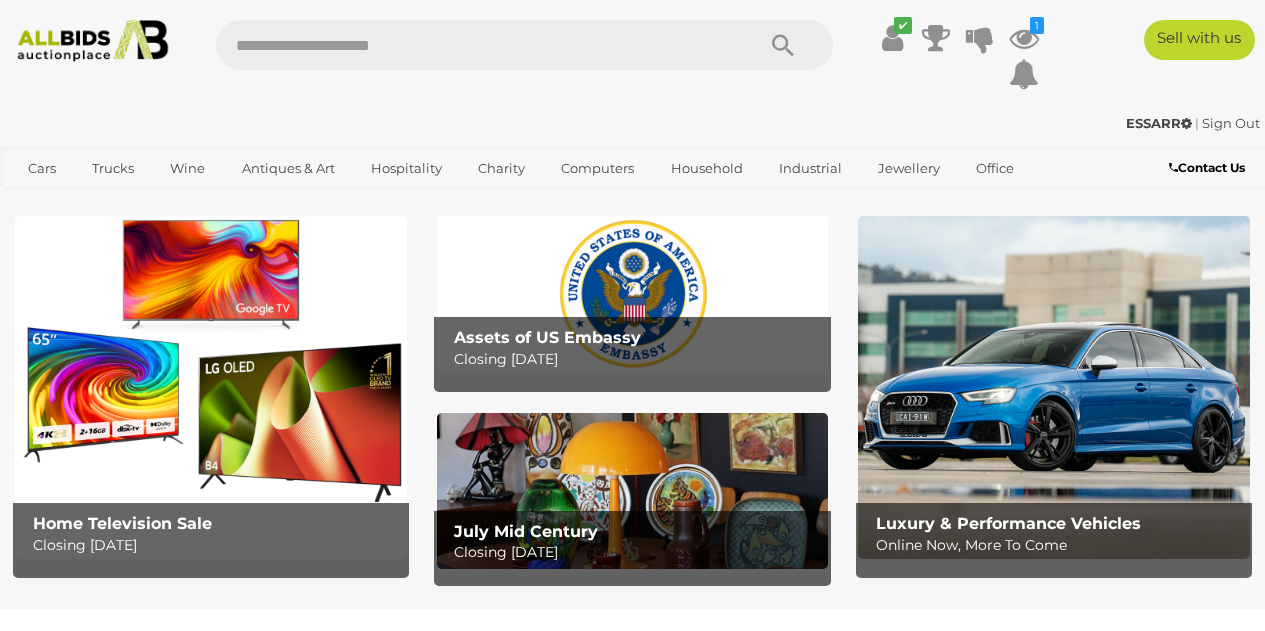 scroll, scrollTop: 0, scrollLeft: 0, axis: both 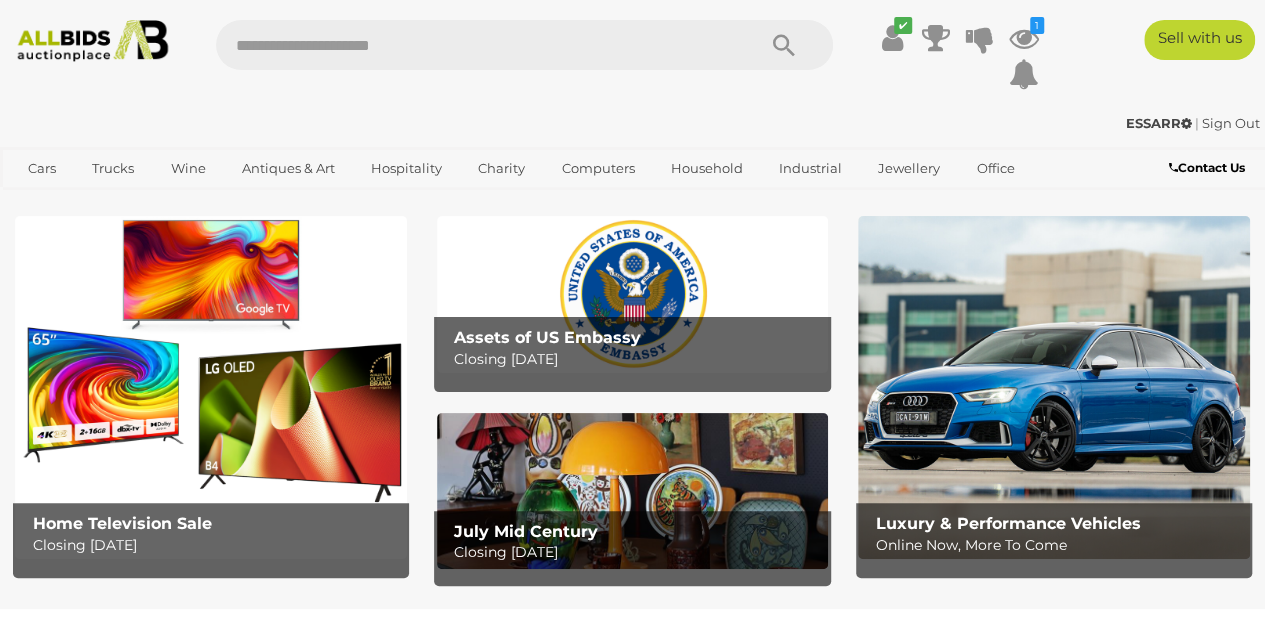 click on "Assets of US Embassy" at bounding box center [637, 338] 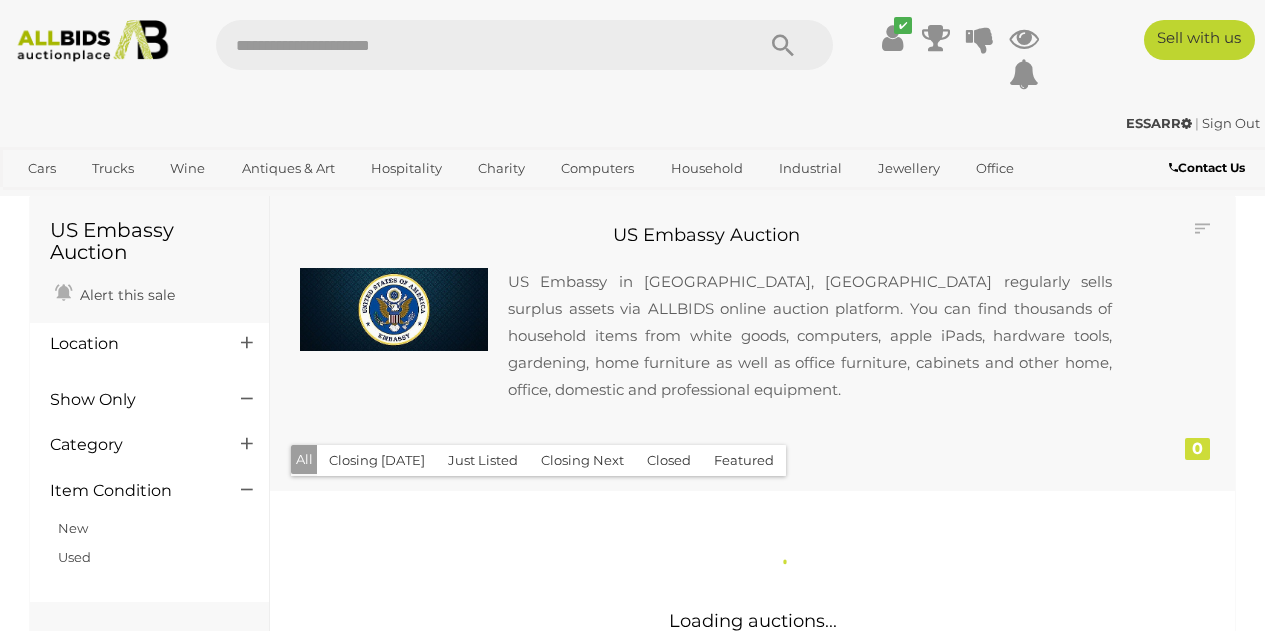 scroll, scrollTop: 0, scrollLeft: 0, axis: both 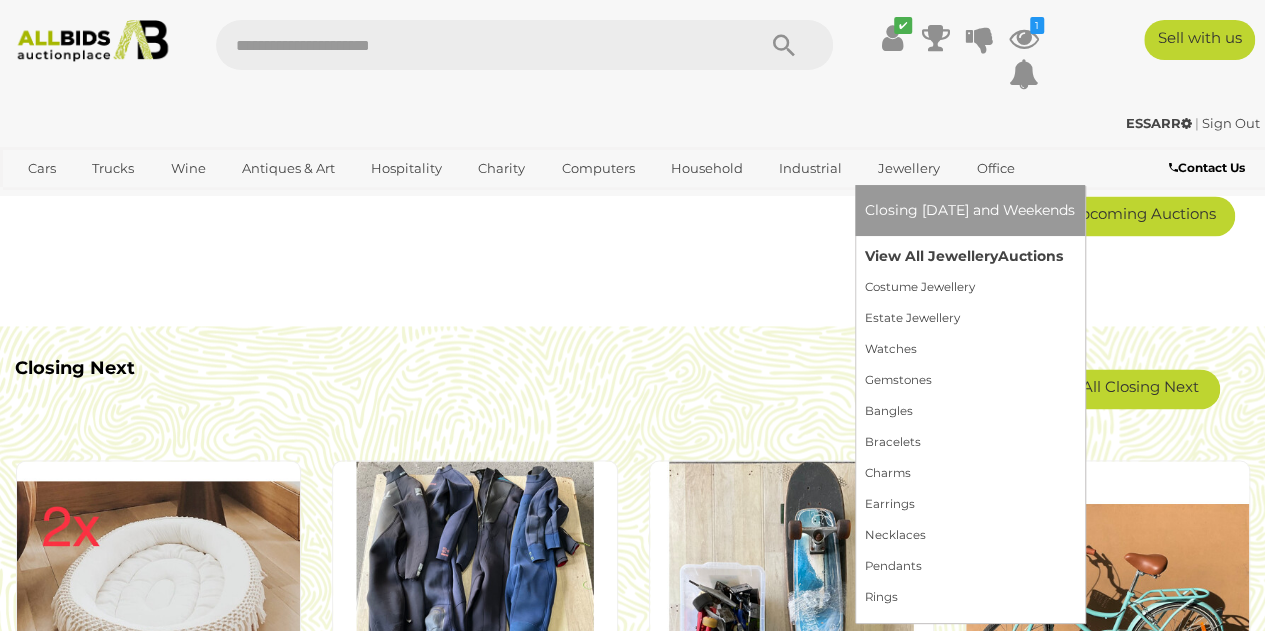 click on "View All Jewellery  Auctions" at bounding box center (970, 256) 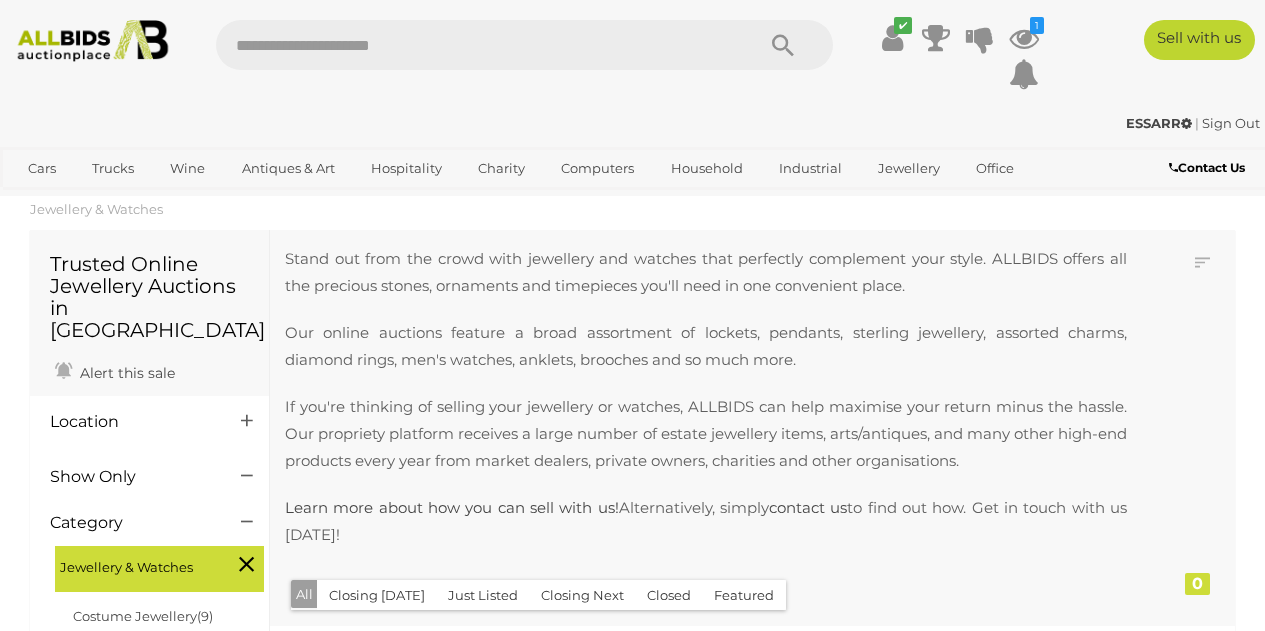 scroll, scrollTop: 0, scrollLeft: 0, axis: both 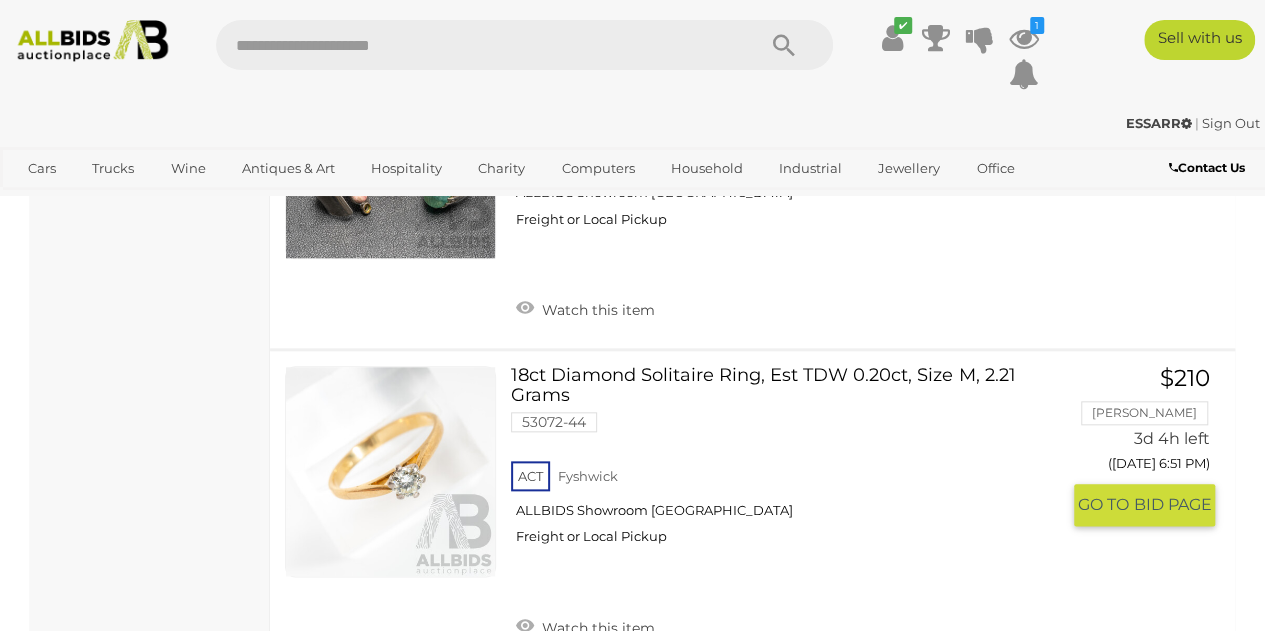 click on "18ct Diamond Solitaire Ring, Est TDW 0.20ct, Size M, 2.21 Grams
53072-44
ACT
Fyshwick" at bounding box center [792, 463] 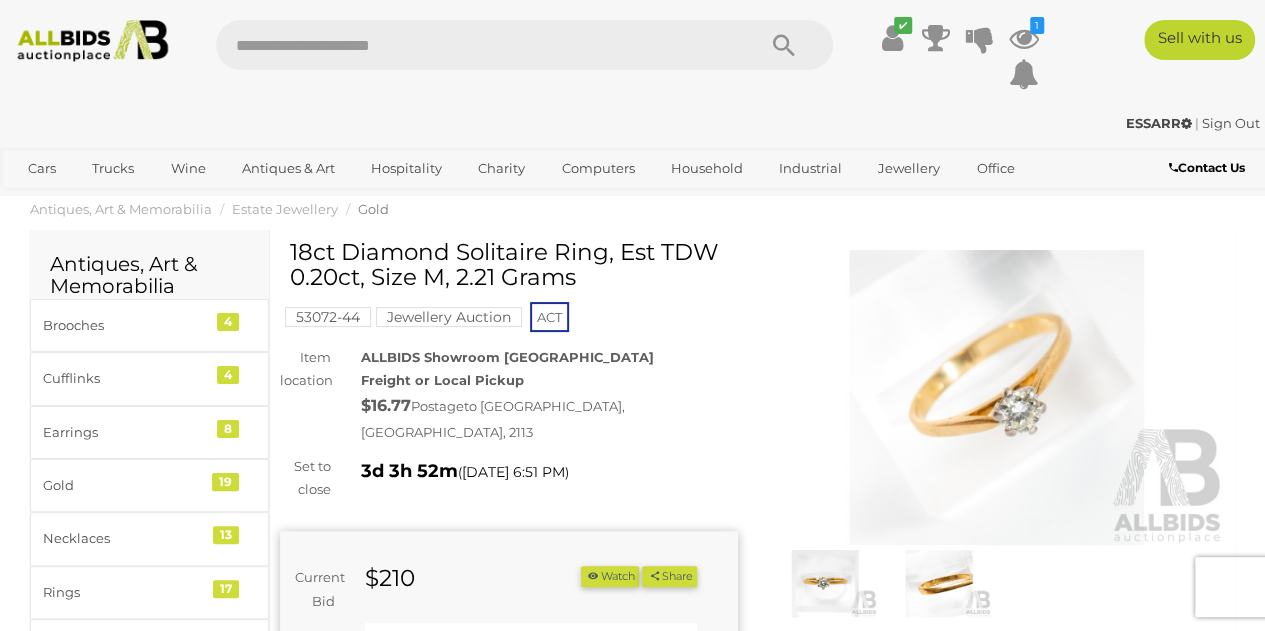 scroll, scrollTop: 100, scrollLeft: 0, axis: vertical 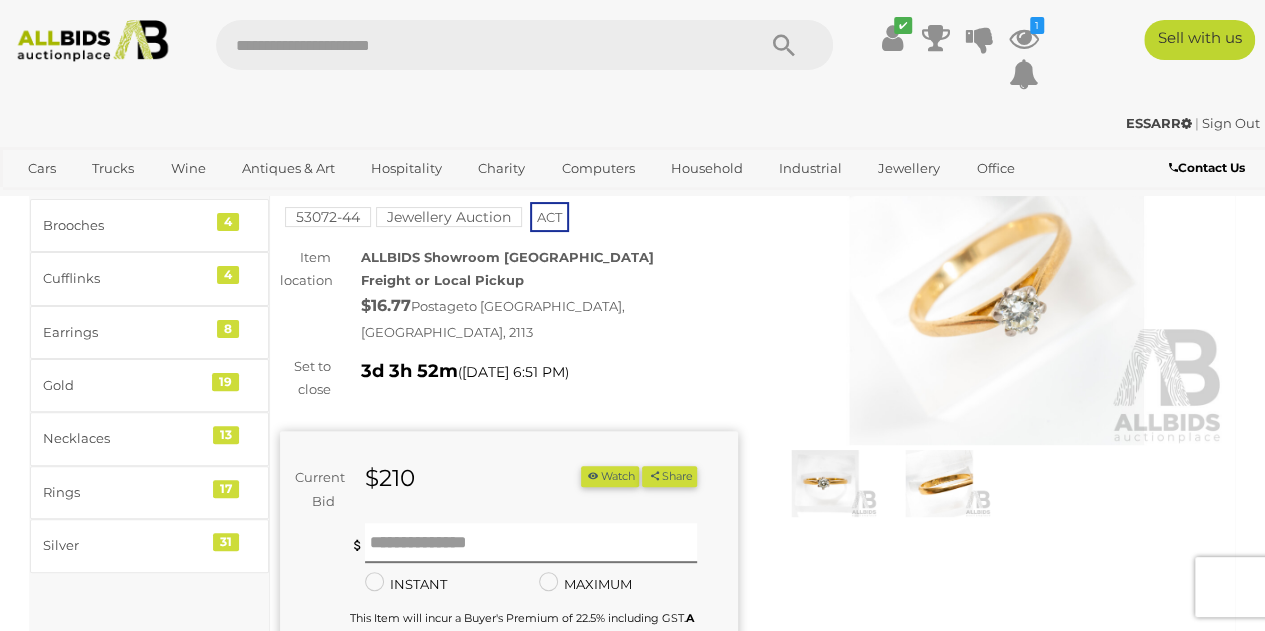 click at bounding box center [939, 483] 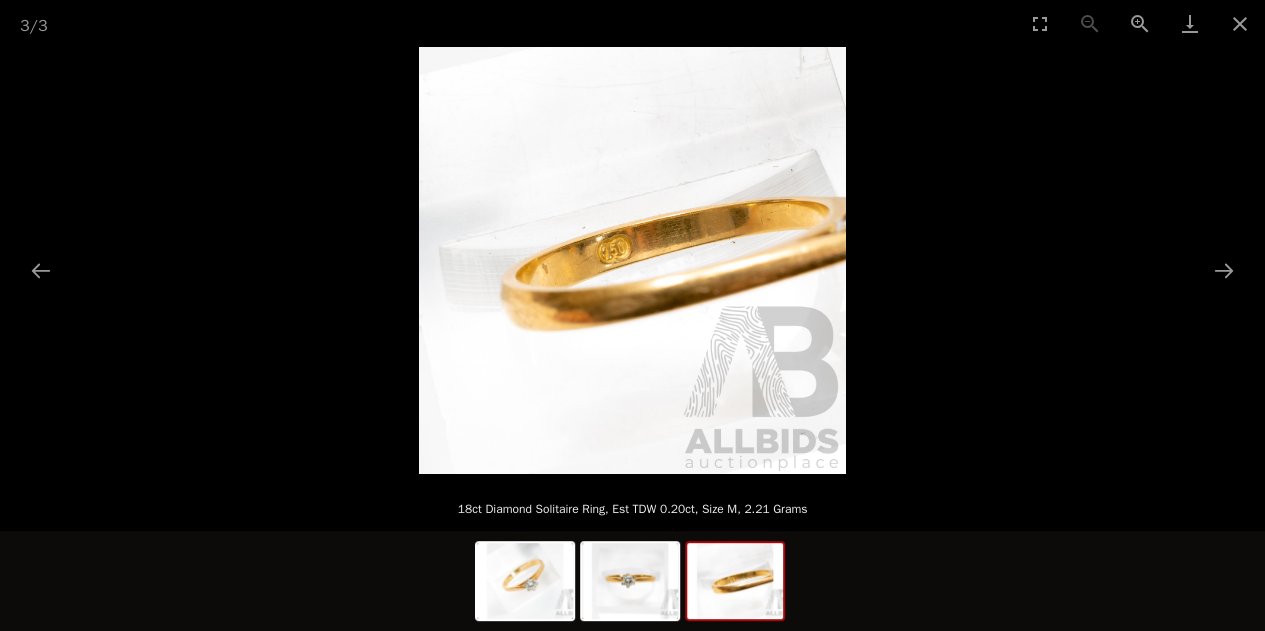 click at bounding box center [735, 581] 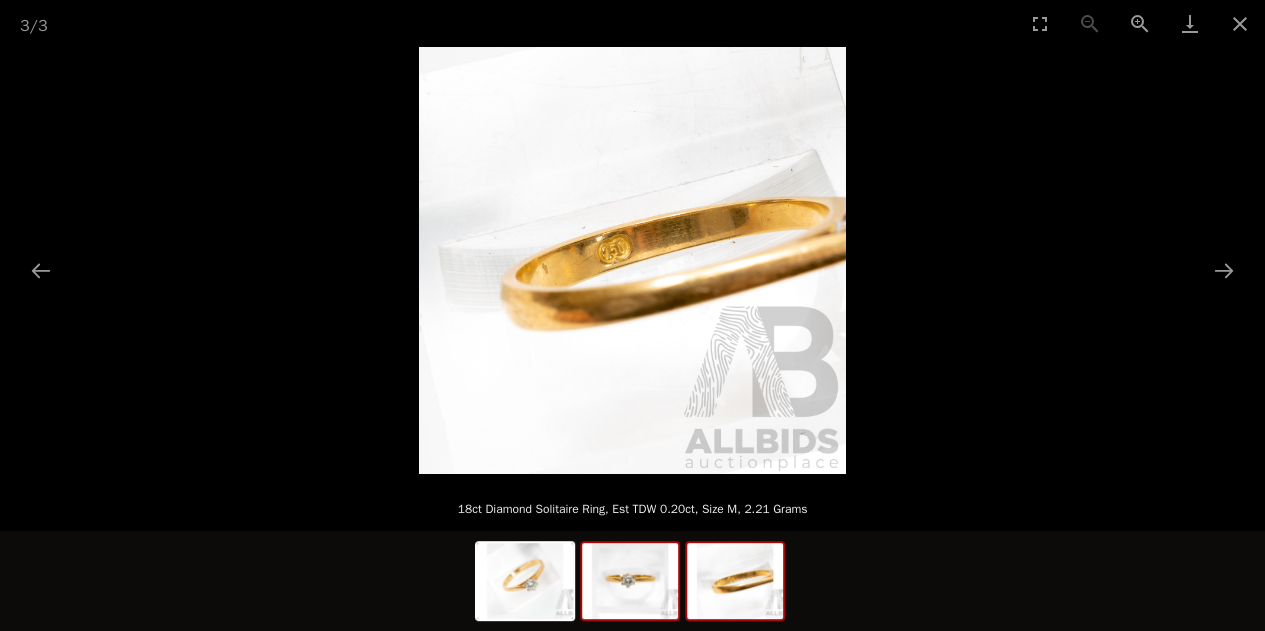 click at bounding box center [630, 581] 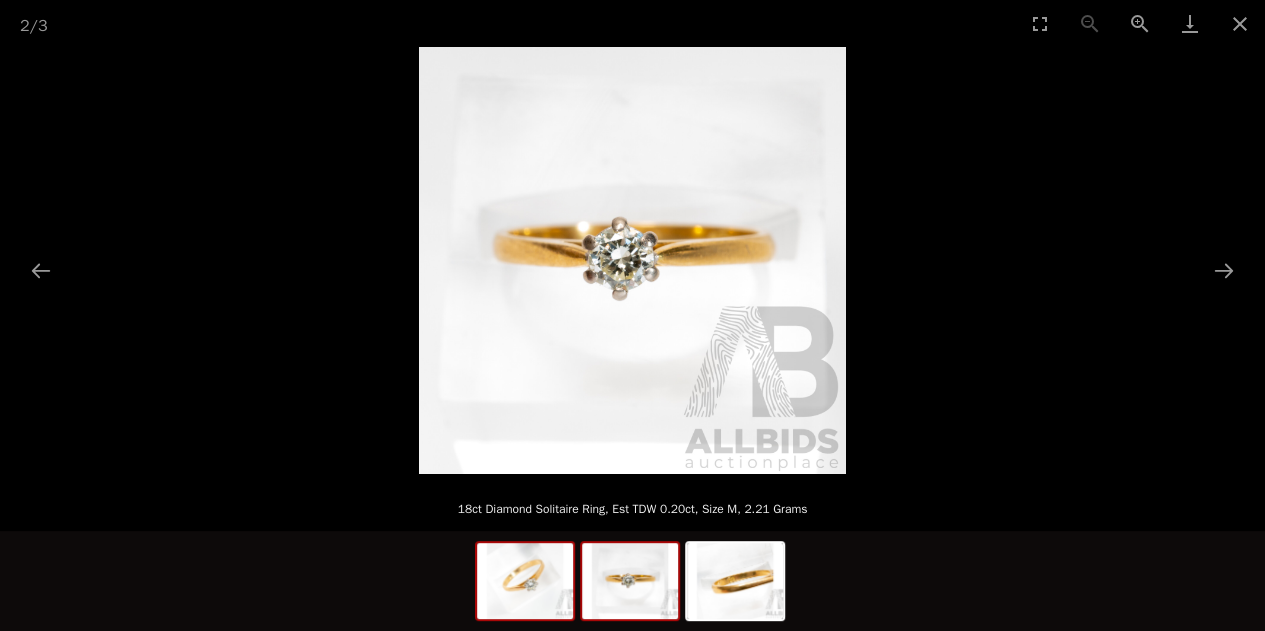 click at bounding box center [525, 581] 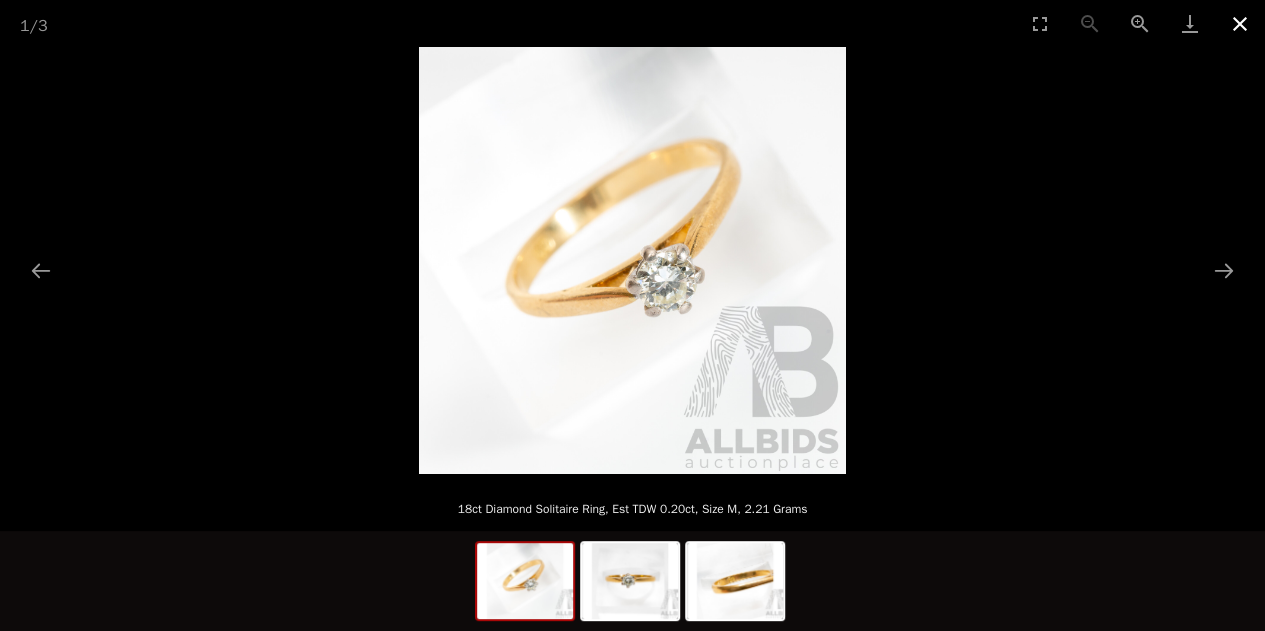 click at bounding box center [1240, 23] 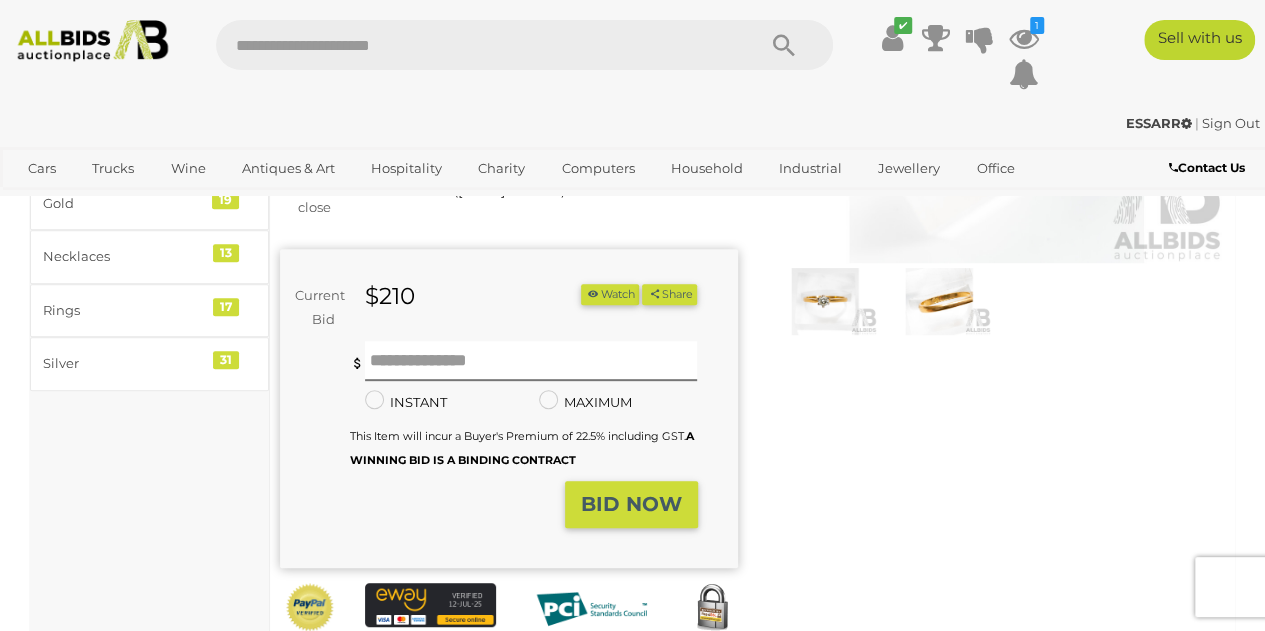 scroll, scrollTop: 200, scrollLeft: 0, axis: vertical 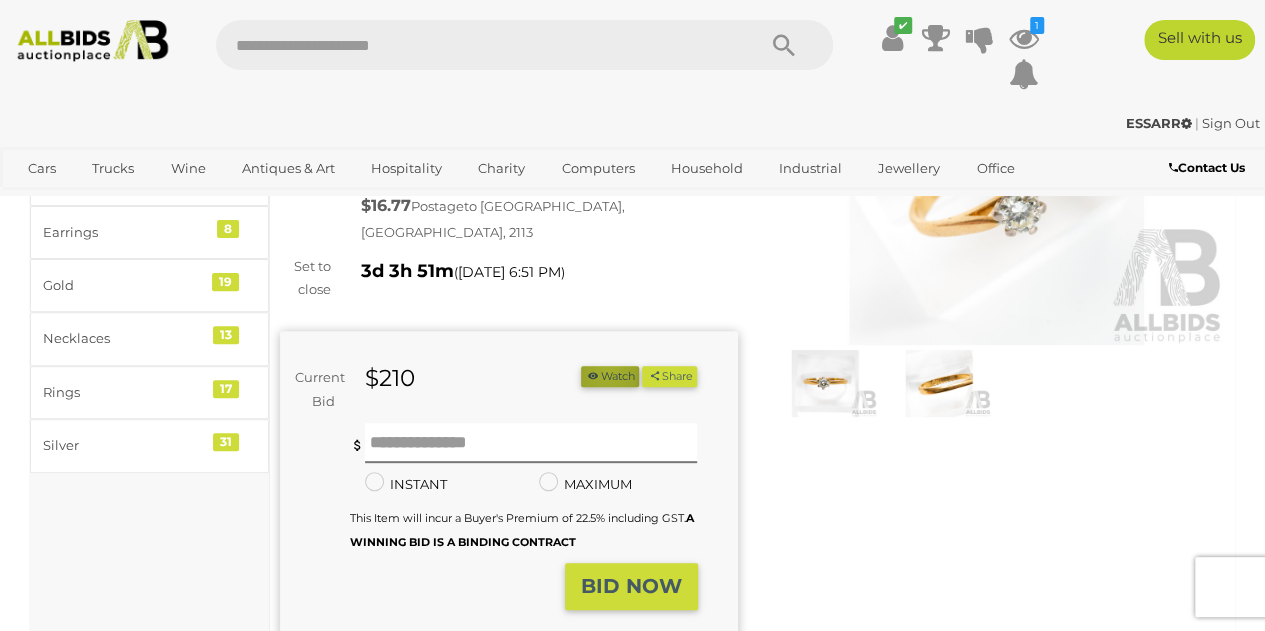click on "Watch" at bounding box center (610, 376) 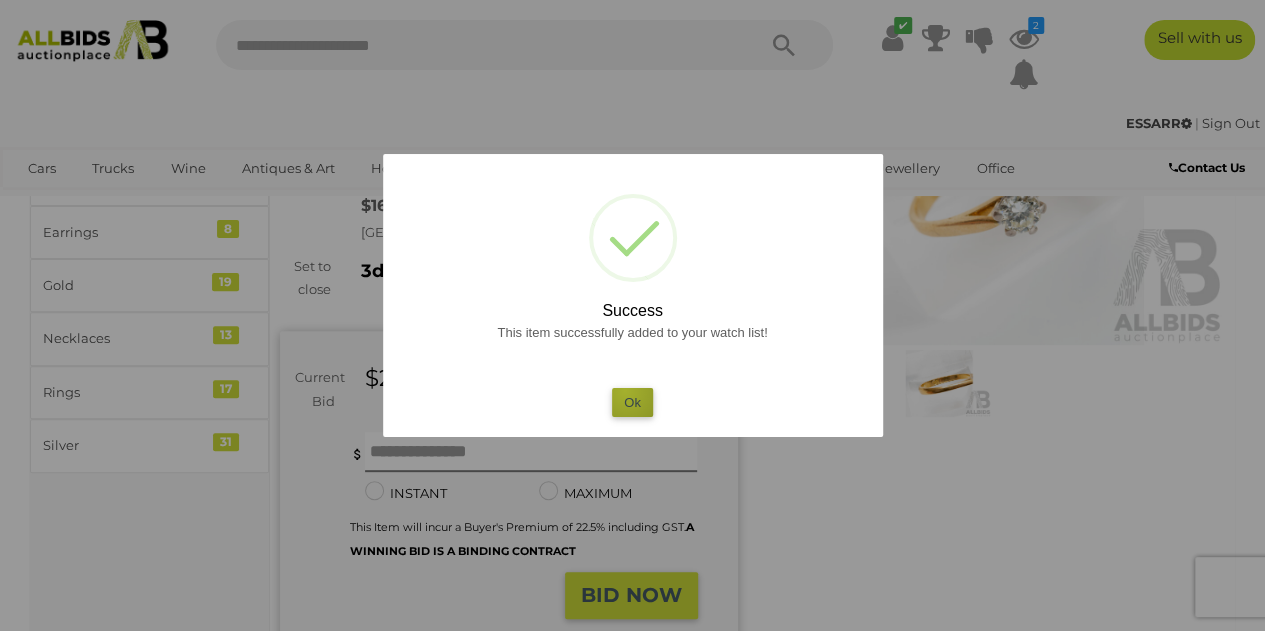 click on "Ok" at bounding box center (632, 402) 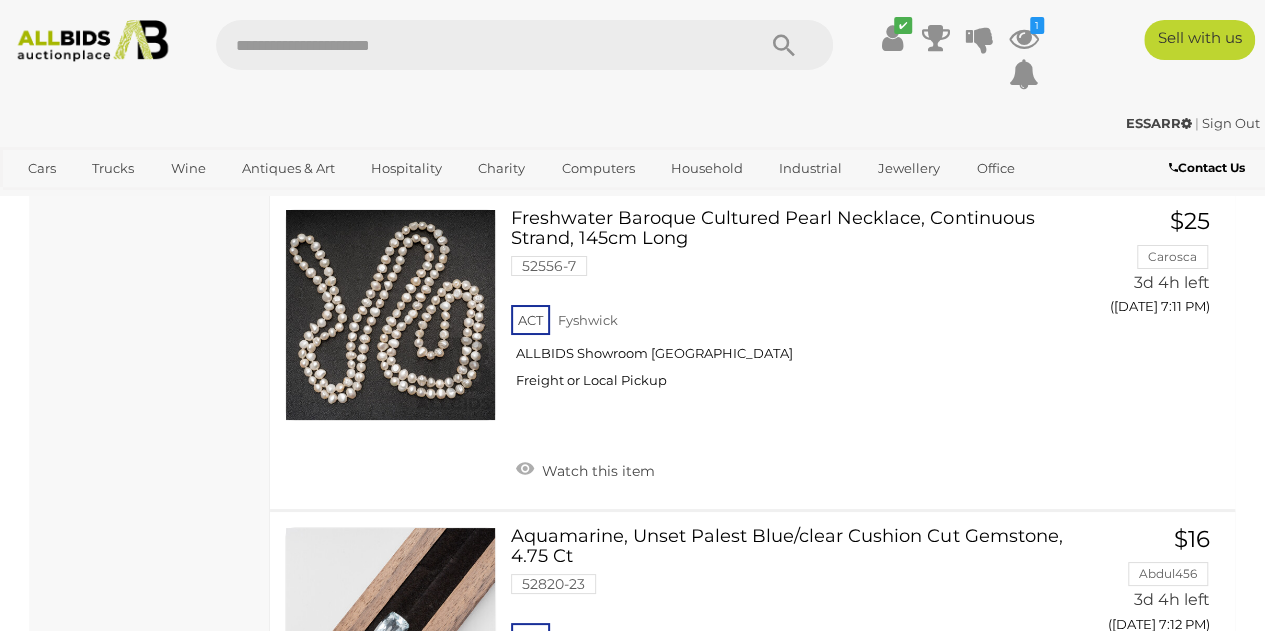 scroll, scrollTop: 11140, scrollLeft: 0, axis: vertical 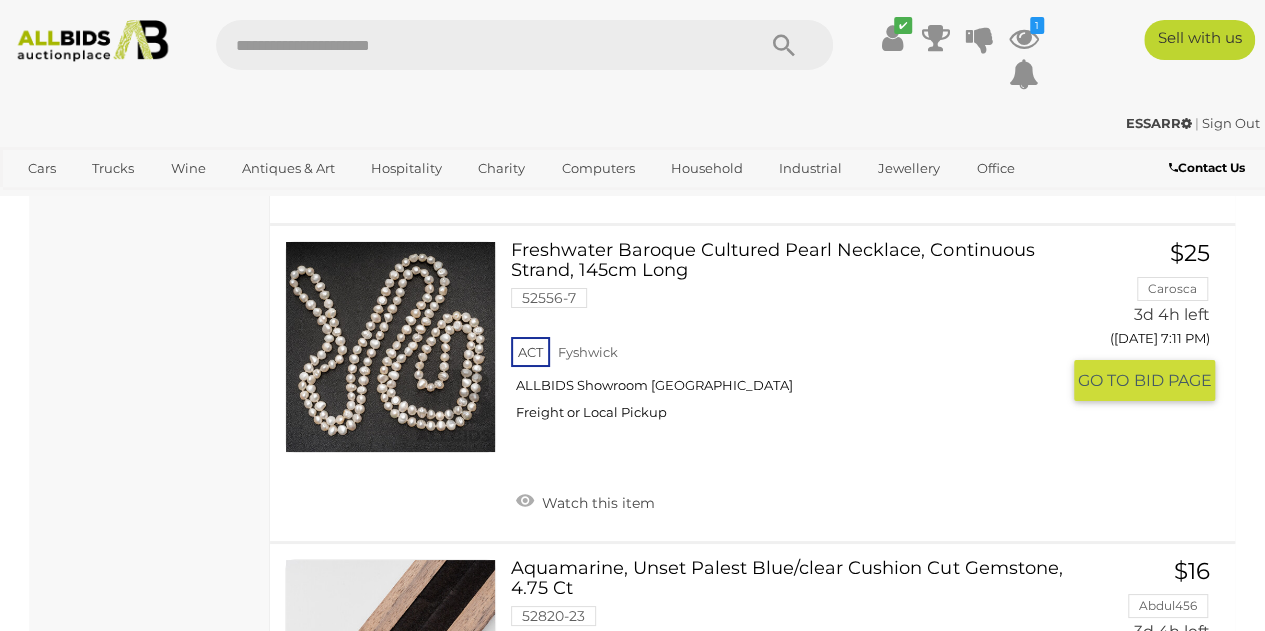 click at bounding box center [390, 346] 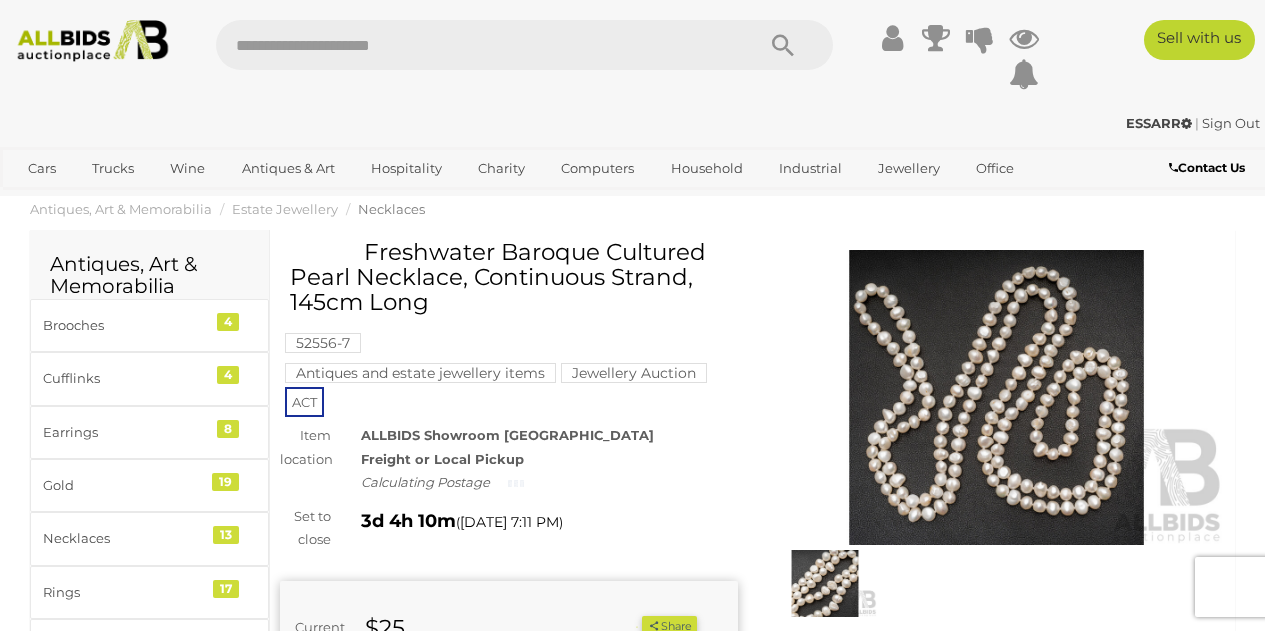 scroll, scrollTop: 0, scrollLeft: 0, axis: both 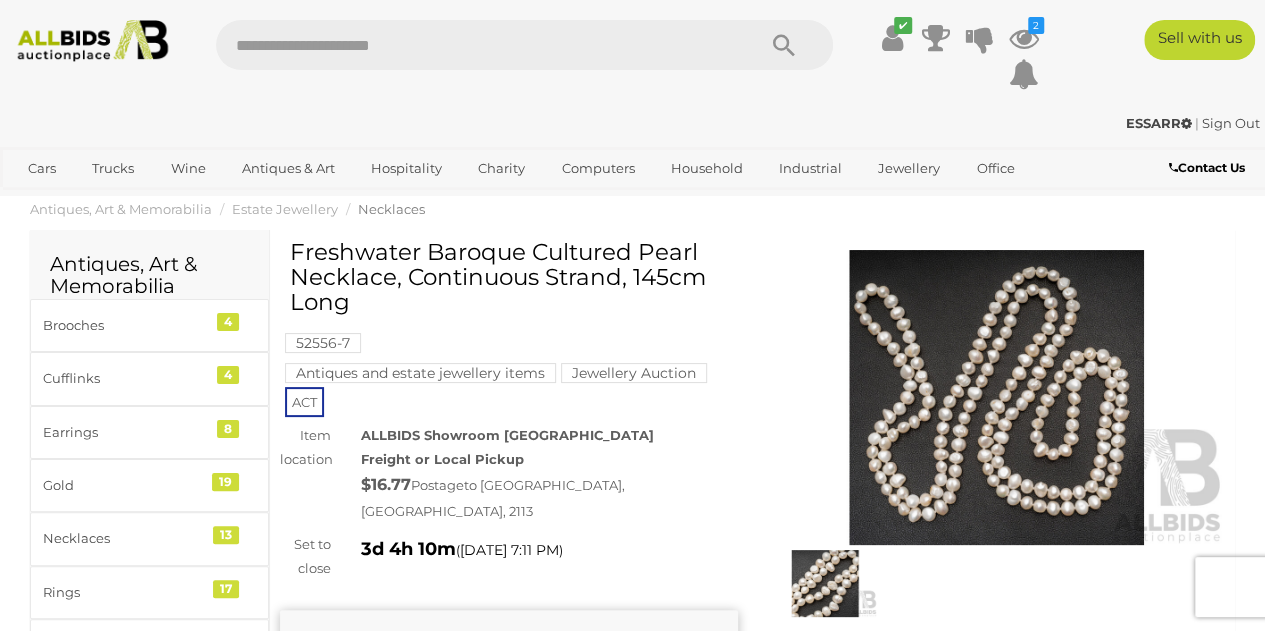 click at bounding box center (997, 397) 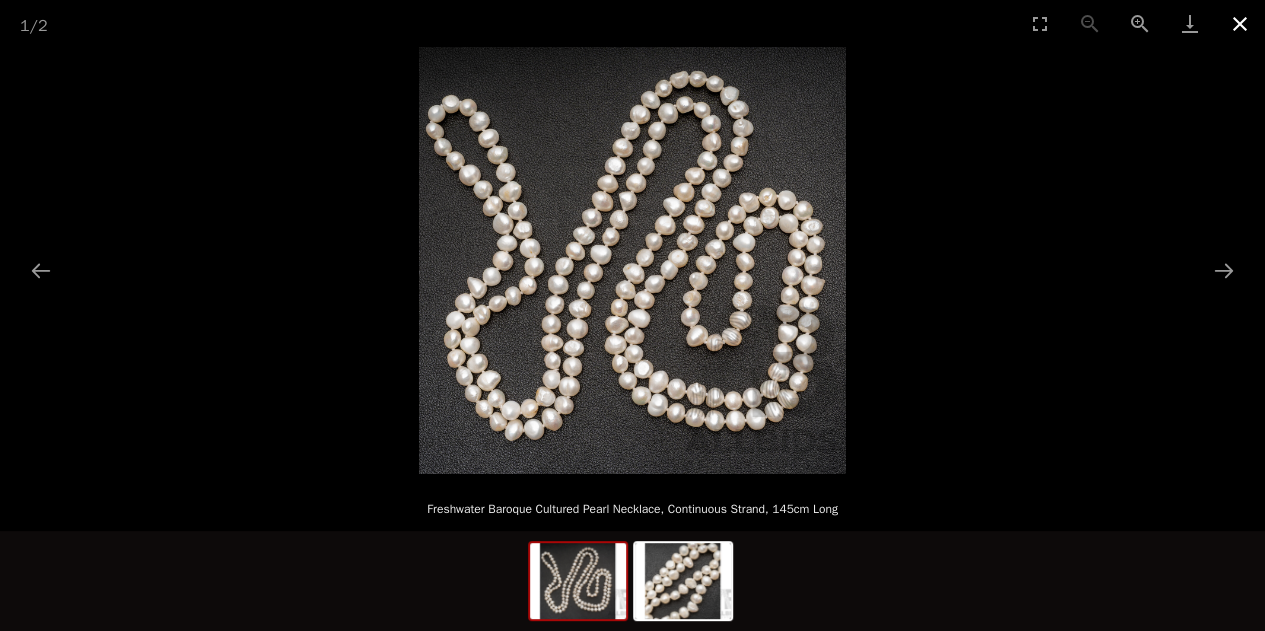 click at bounding box center (1240, 23) 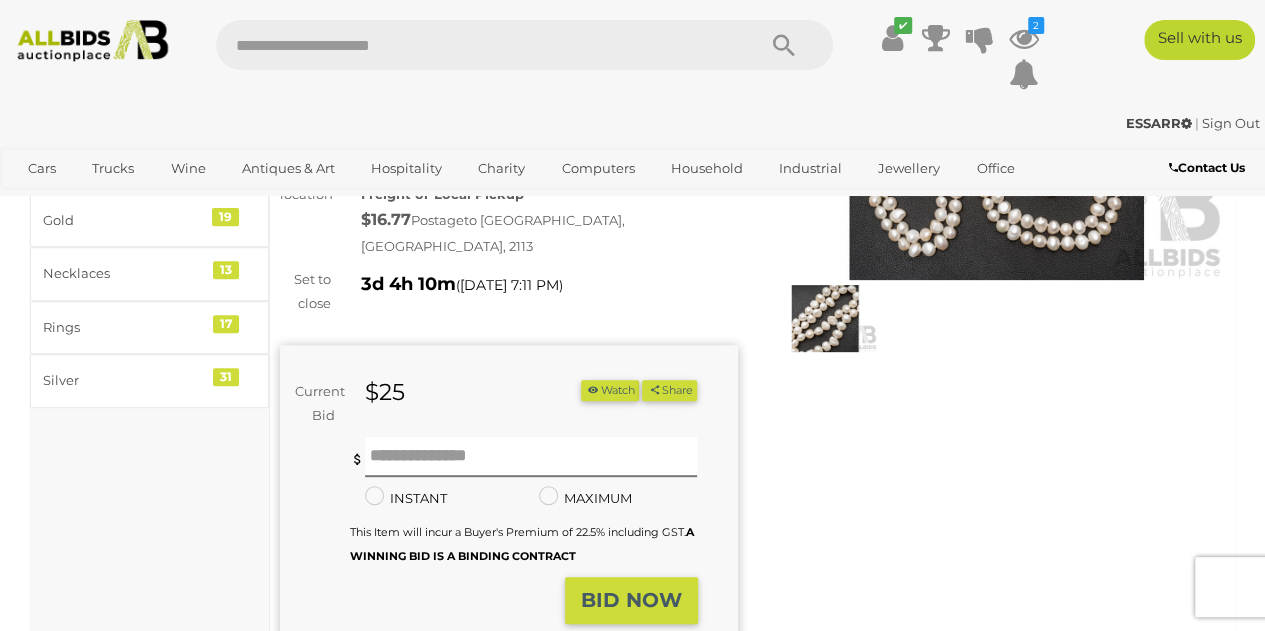 scroll, scrollTop: 300, scrollLeft: 0, axis: vertical 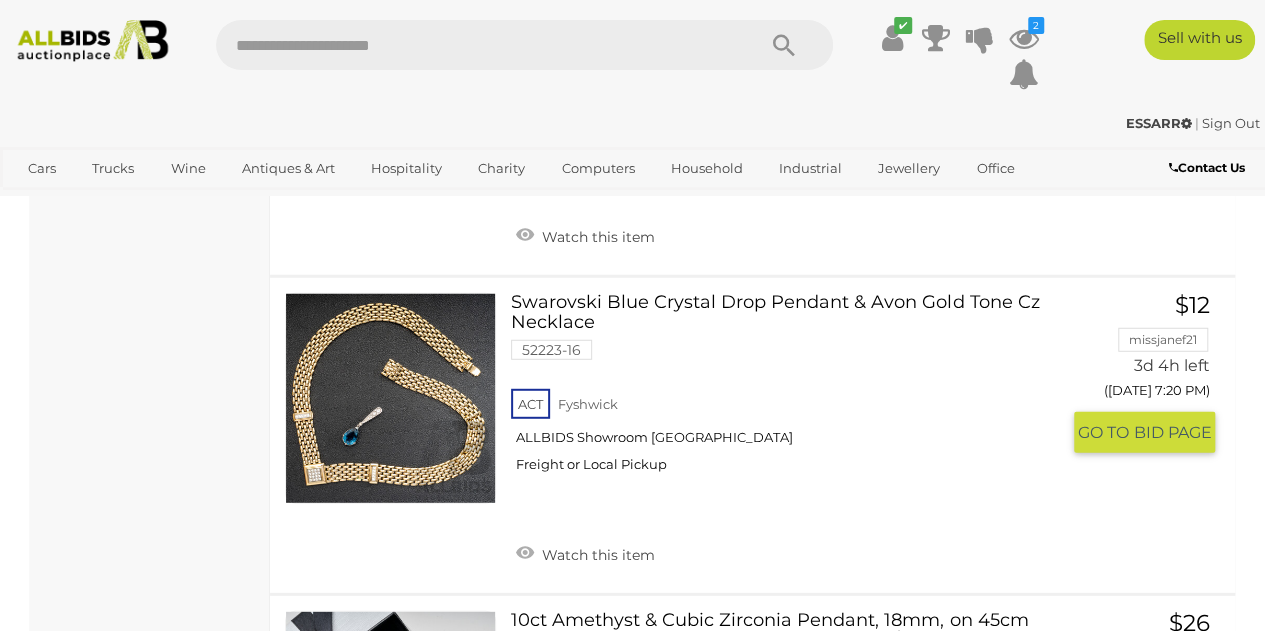 click on "Swarovski Blue Crystal Drop Pendant & Avon Gold Tone Cz Necklace
52223-16
ACT
Fyshwick" at bounding box center [792, 390] 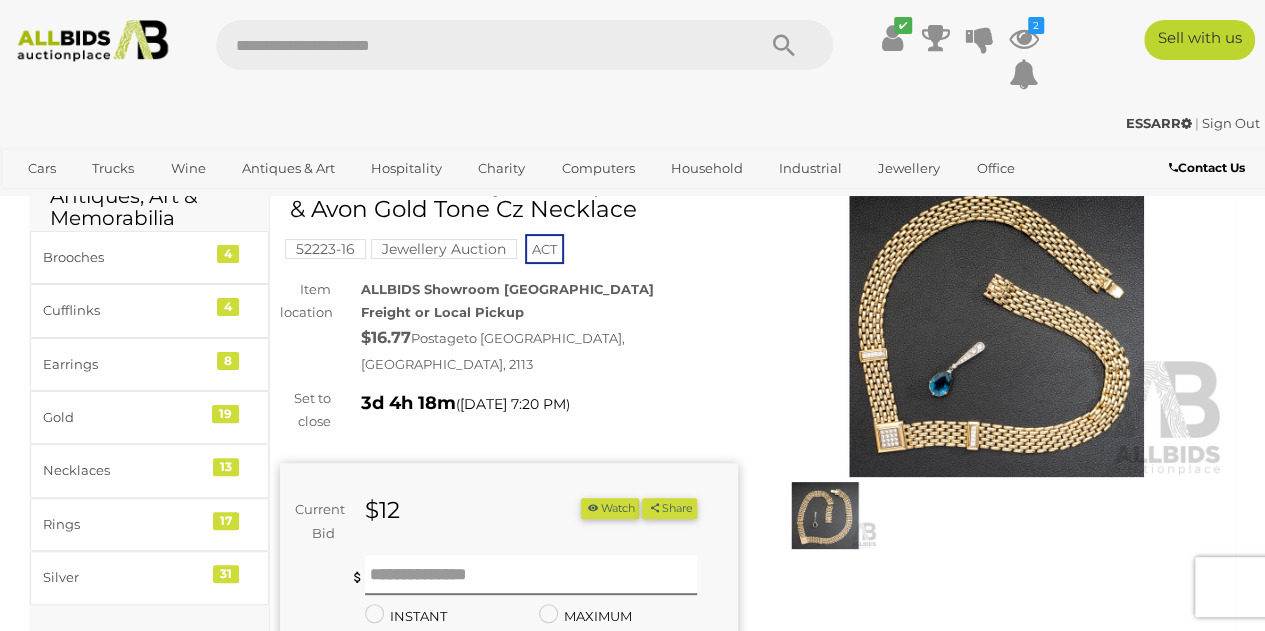 scroll, scrollTop: 100, scrollLeft: 0, axis: vertical 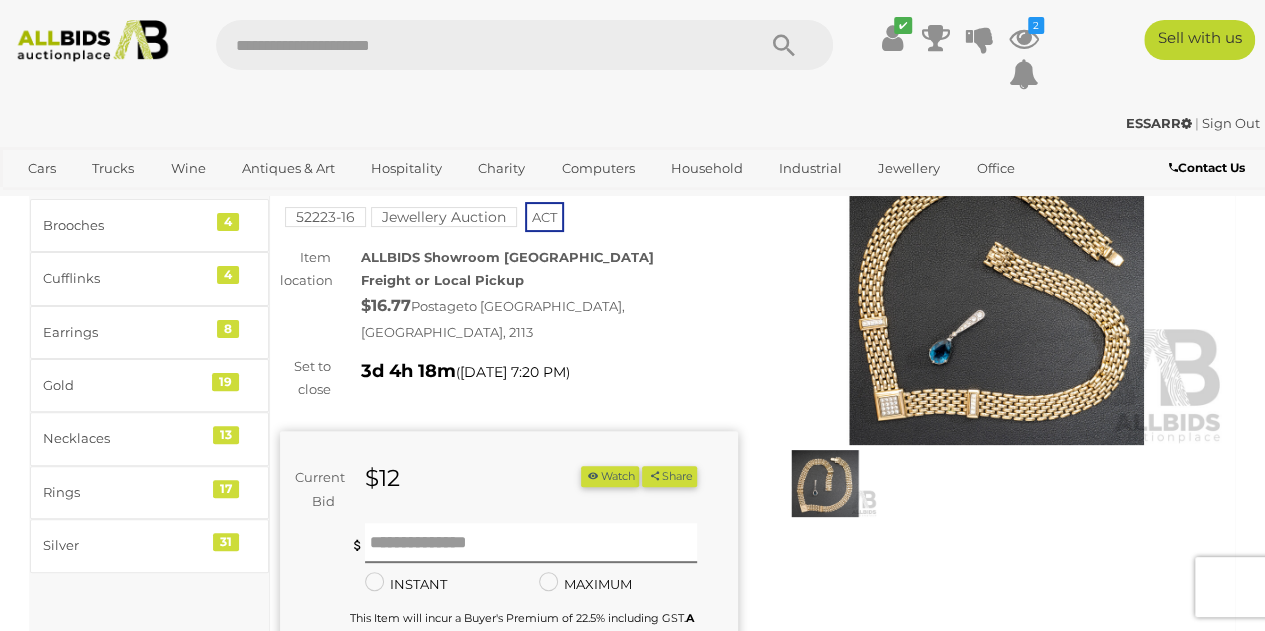 click at bounding box center [997, 297] 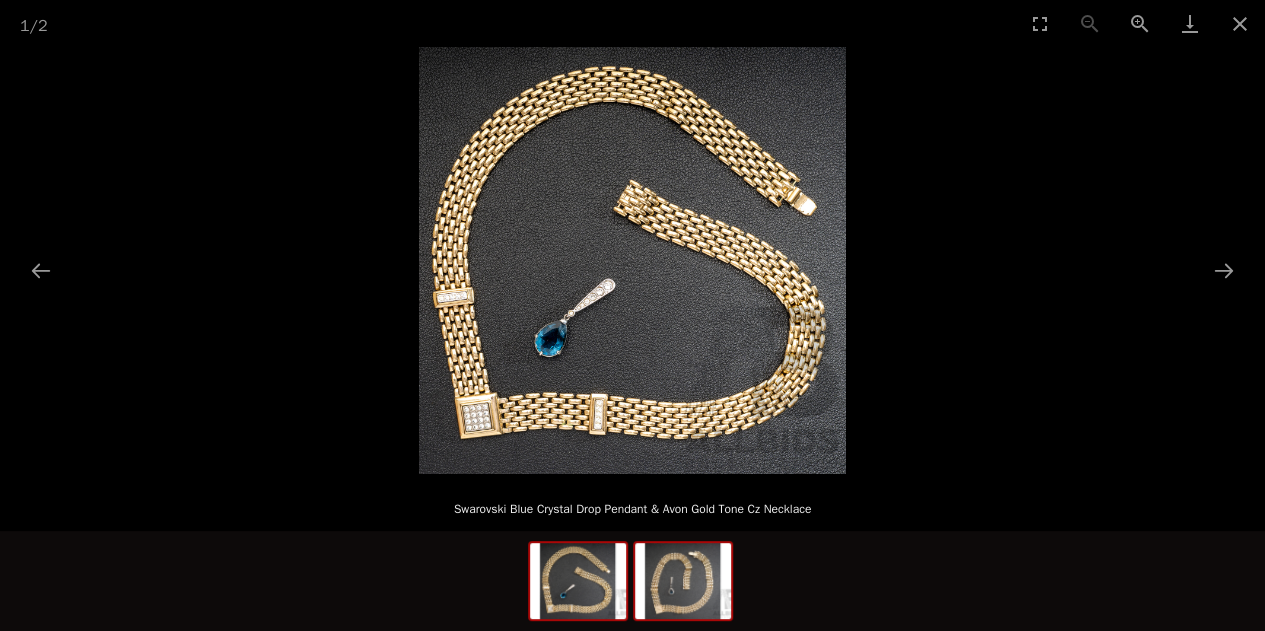 click at bounding box center [683, 581] 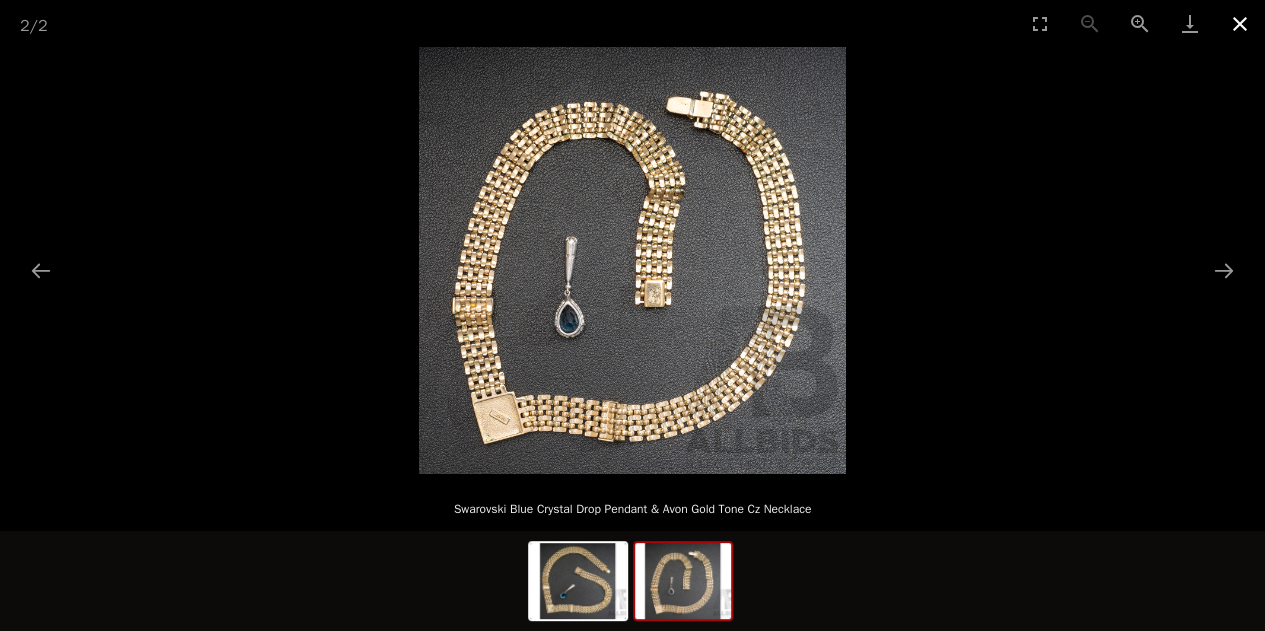 click at bounding box center (1240, 23) 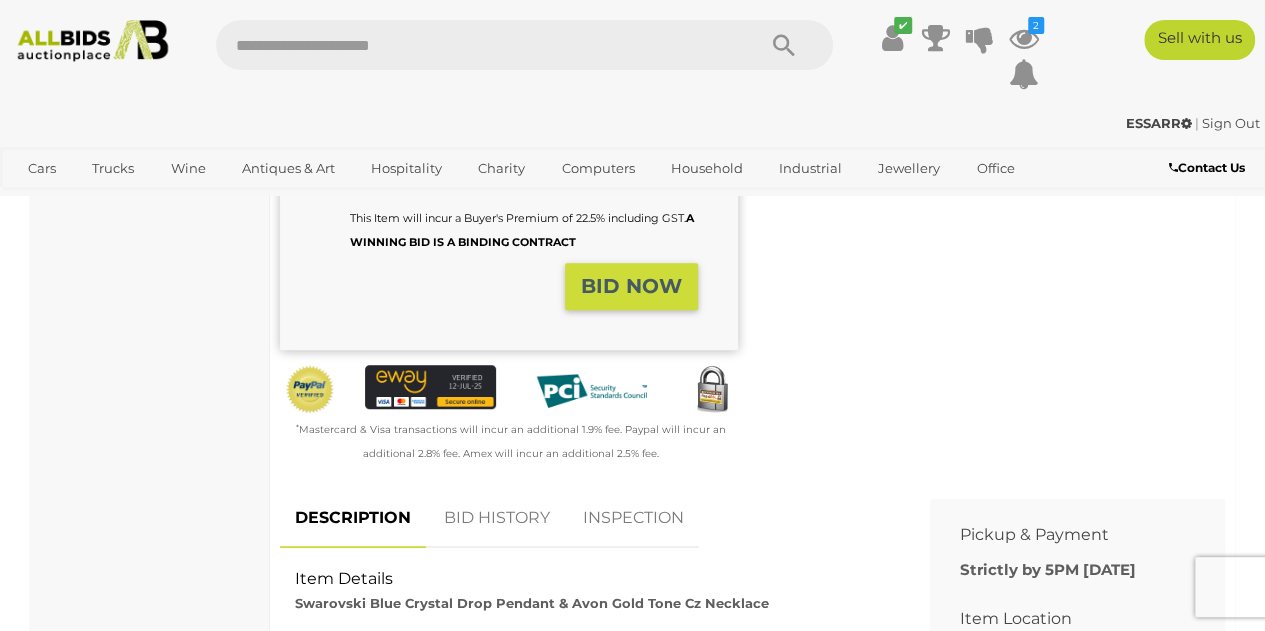 scroll, scrollTop: 800, scrollLeft: 0, axis: vertical 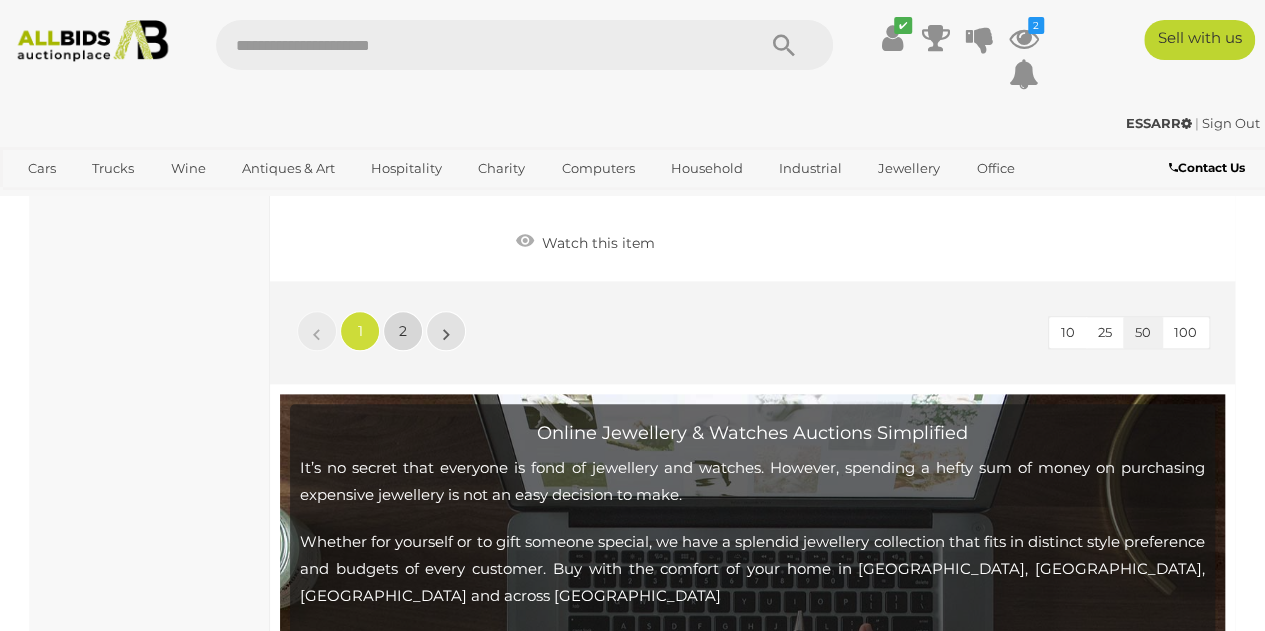 drag, startPoint x: 405, startPoint y: 273, endPoint x: 417, endPoint y: 311, distance: 39.849716 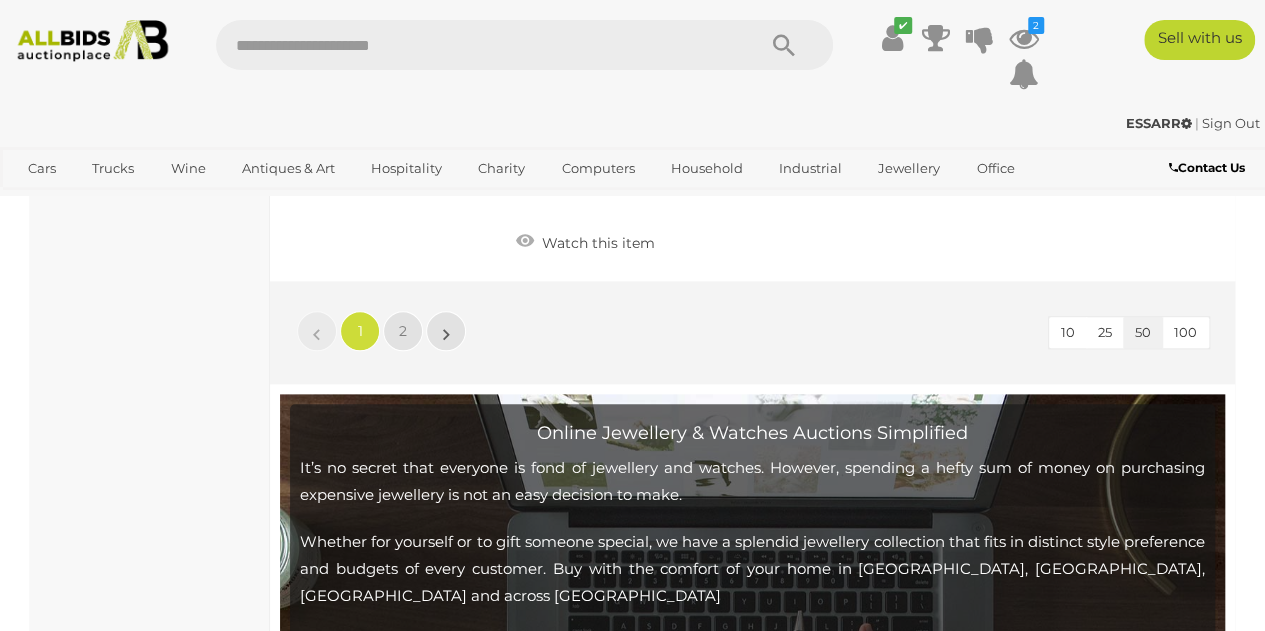 scroll, scrollTop: 458, scrollLeft: 0, axis: vertical 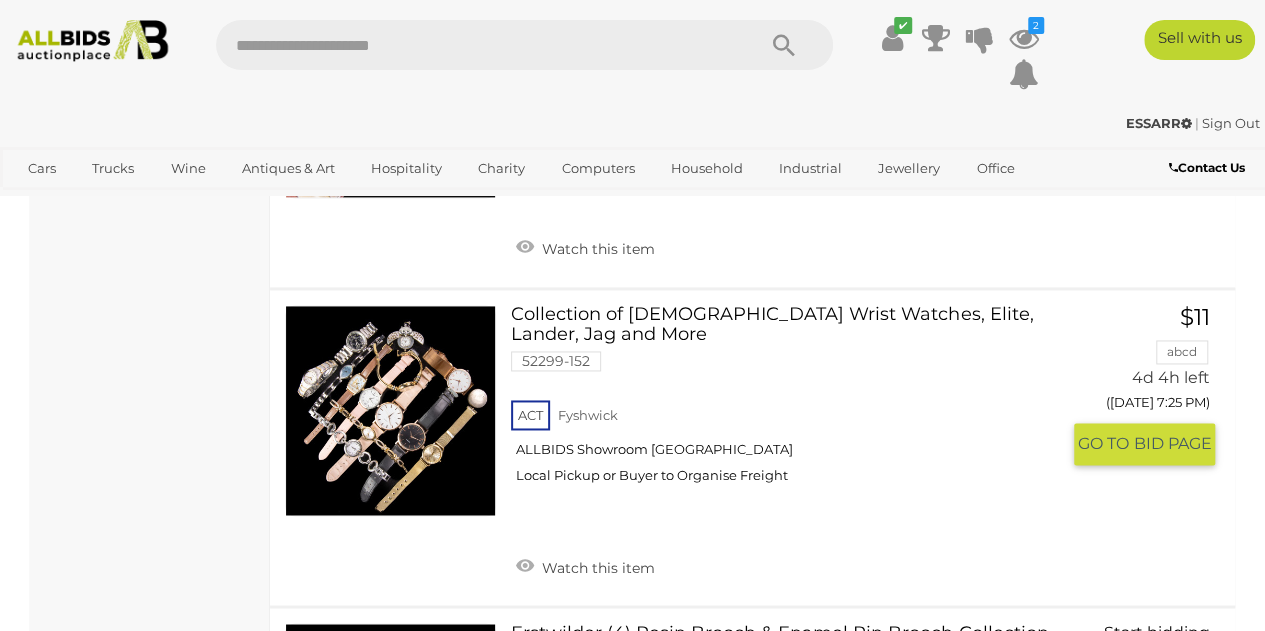 click at bounding box center [390, 410] 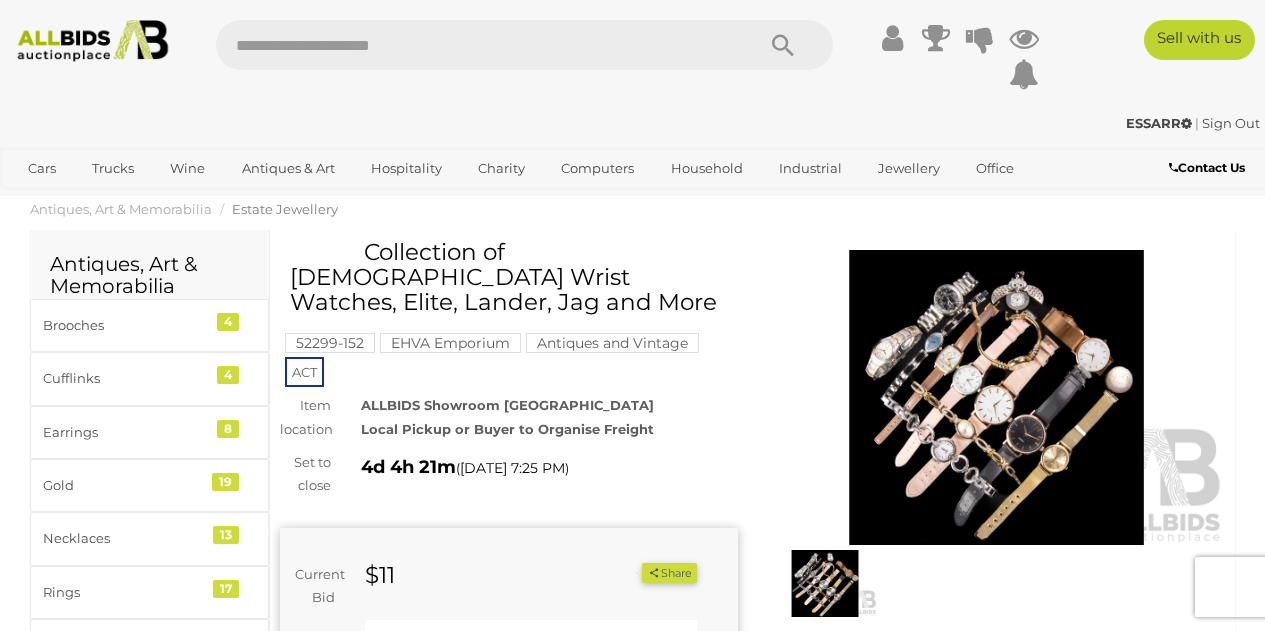 scroll, scrollTop: 0, scrollLeft: 0, axis: both 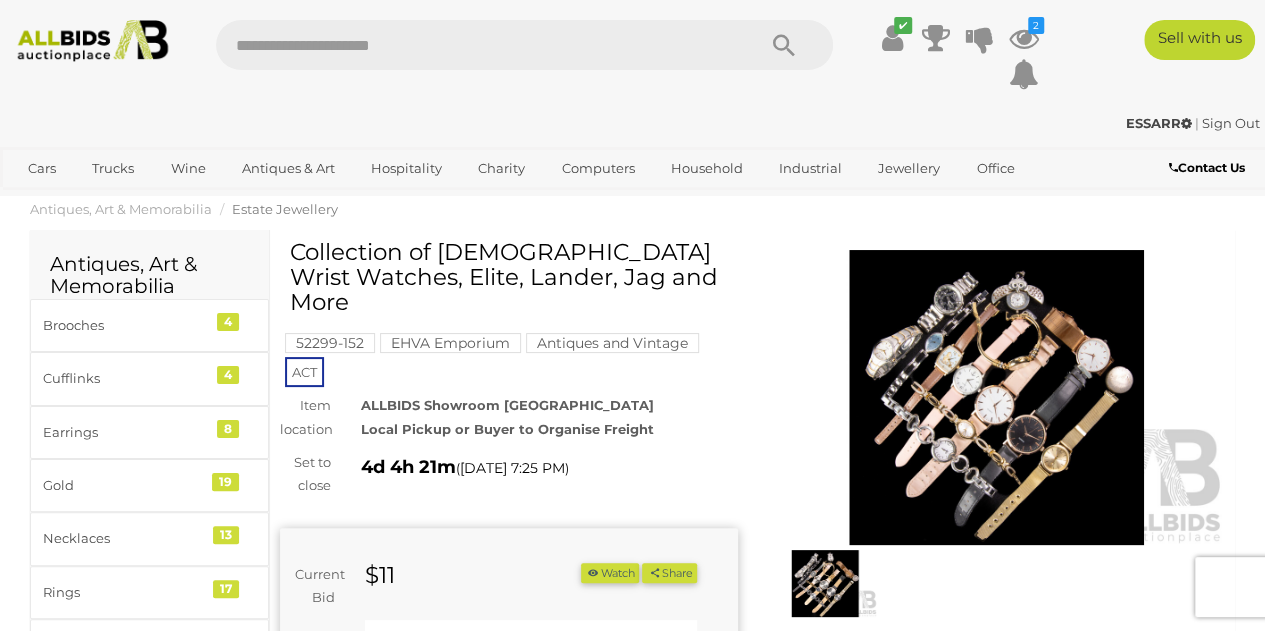 click at bounding box center (825, 583) 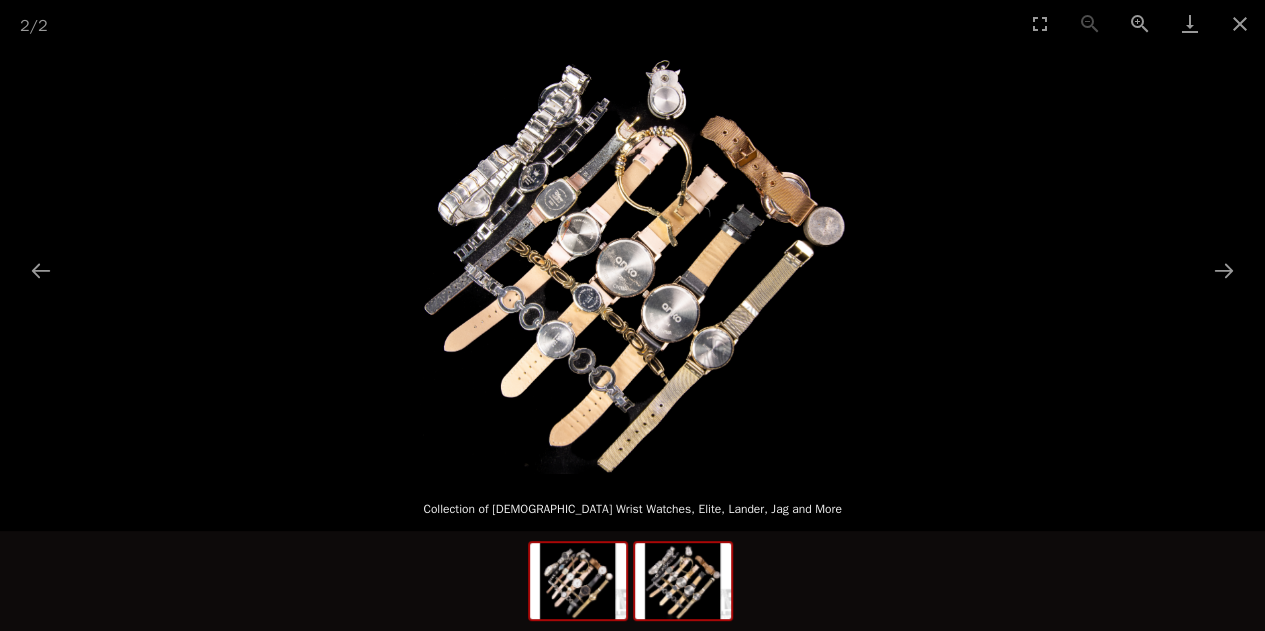 click at bounding box center [578, 581] 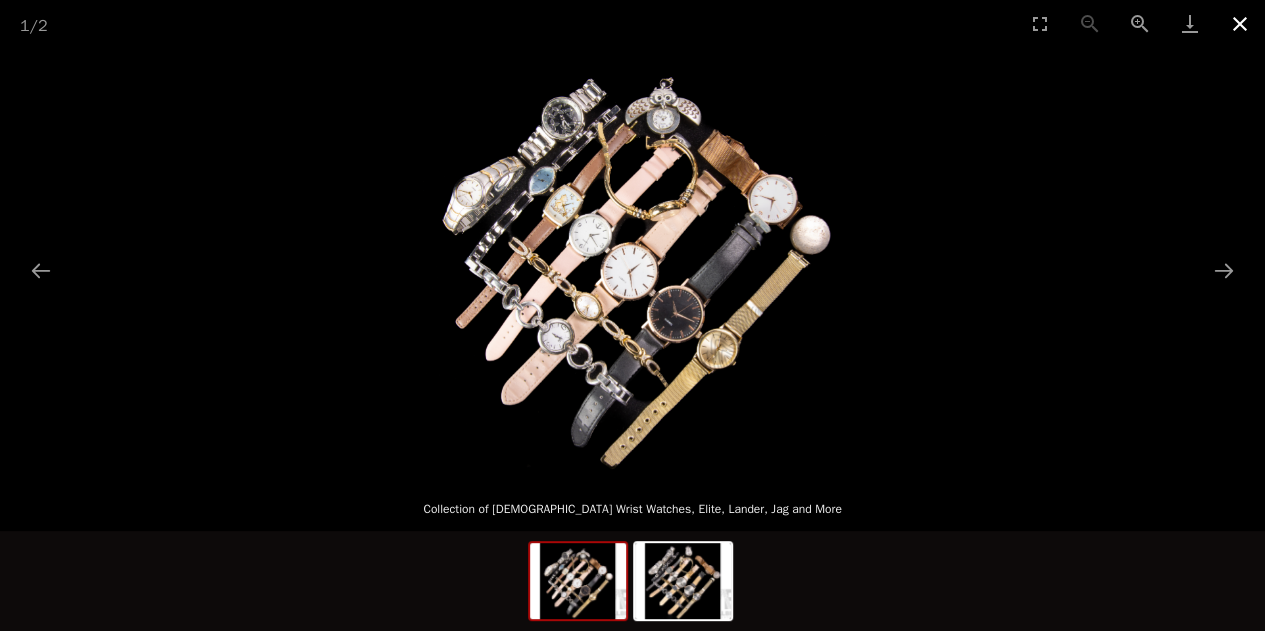 click at bounding box center [1240, 23] 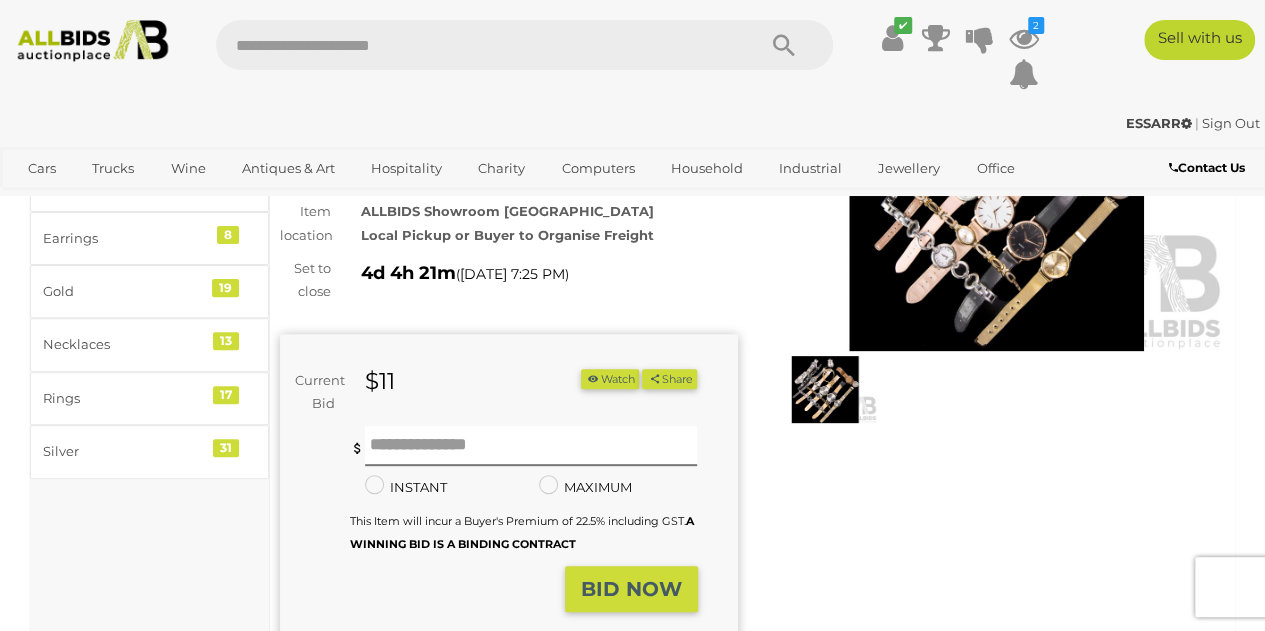 scroll, scrollTop: 200, scrollLeft: 0, axis: vertical 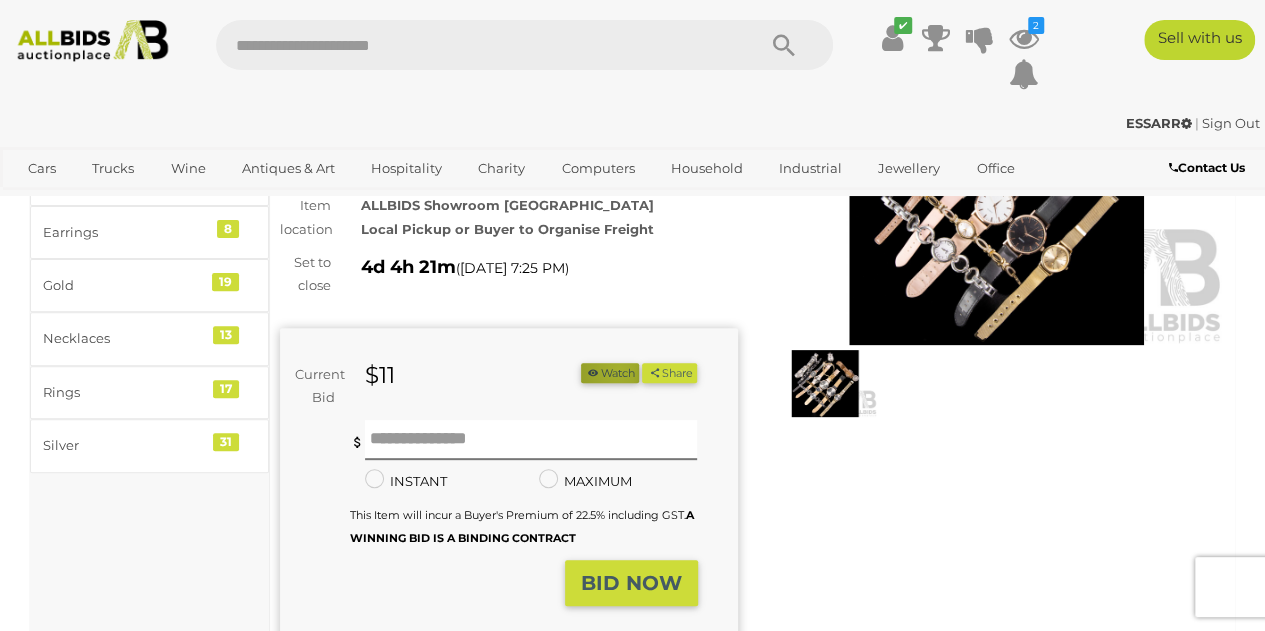 drag, startPoint x: 672, startPoint y: 344, endPoint x: 644, endPoint y: 365, distance: 35 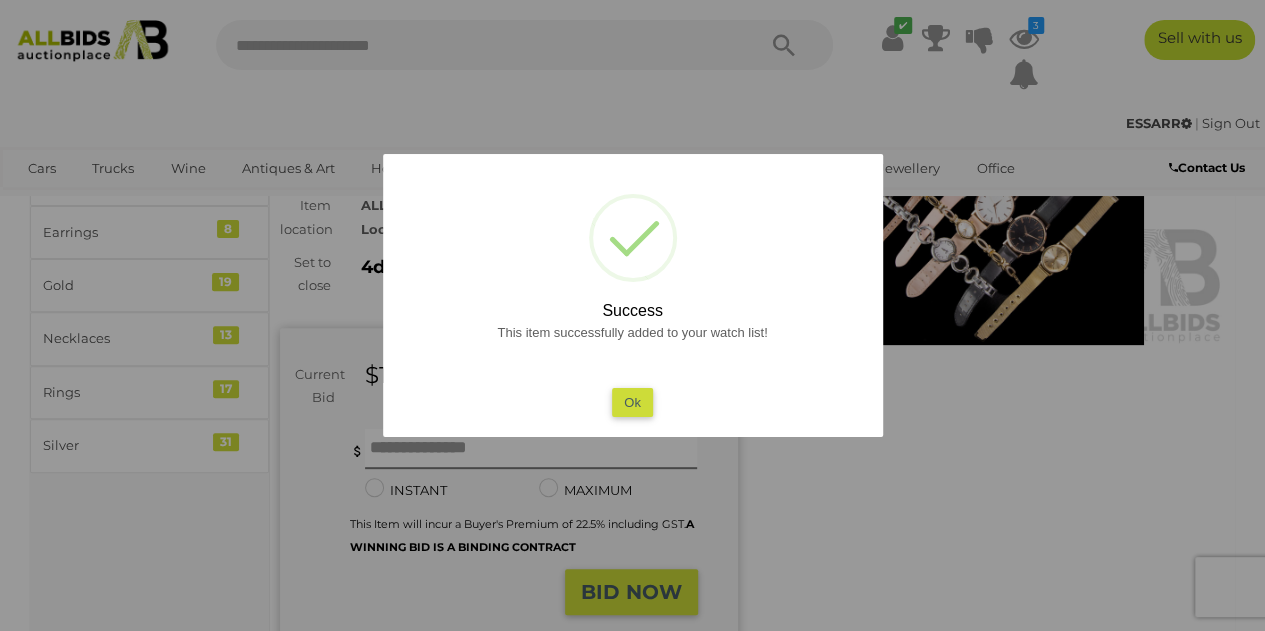 click on "Ok" at bounding box center [632, 402] 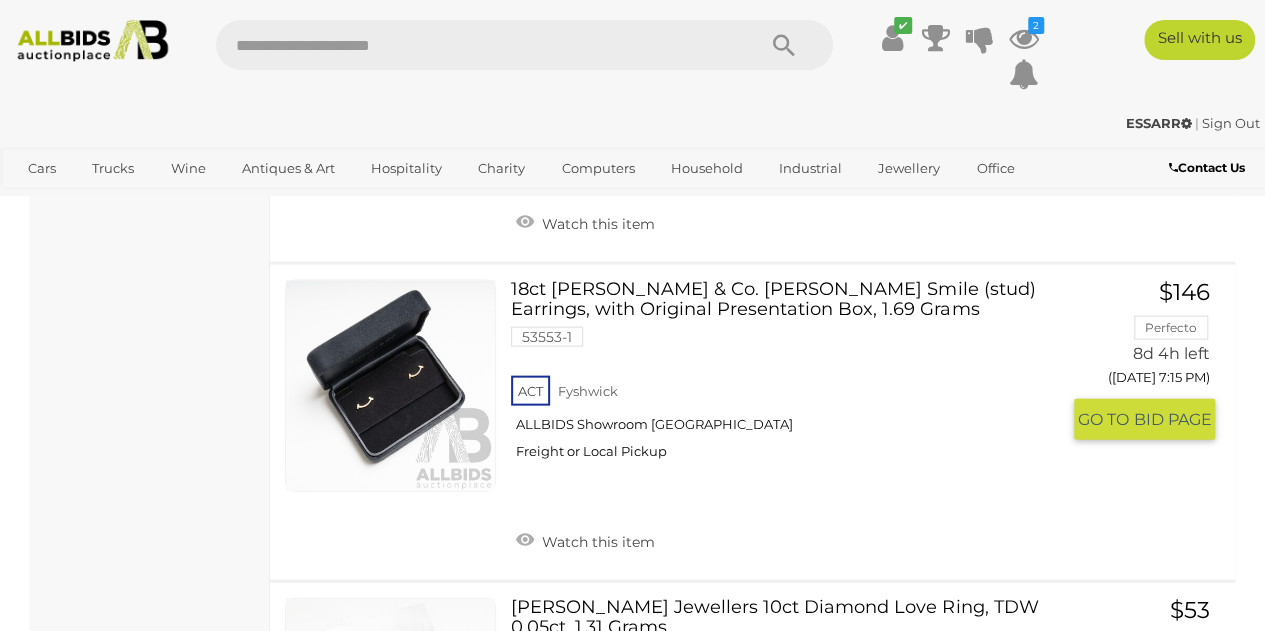 scroll, scrollTop: 5837, scrollLeft: 0, axis: vertical 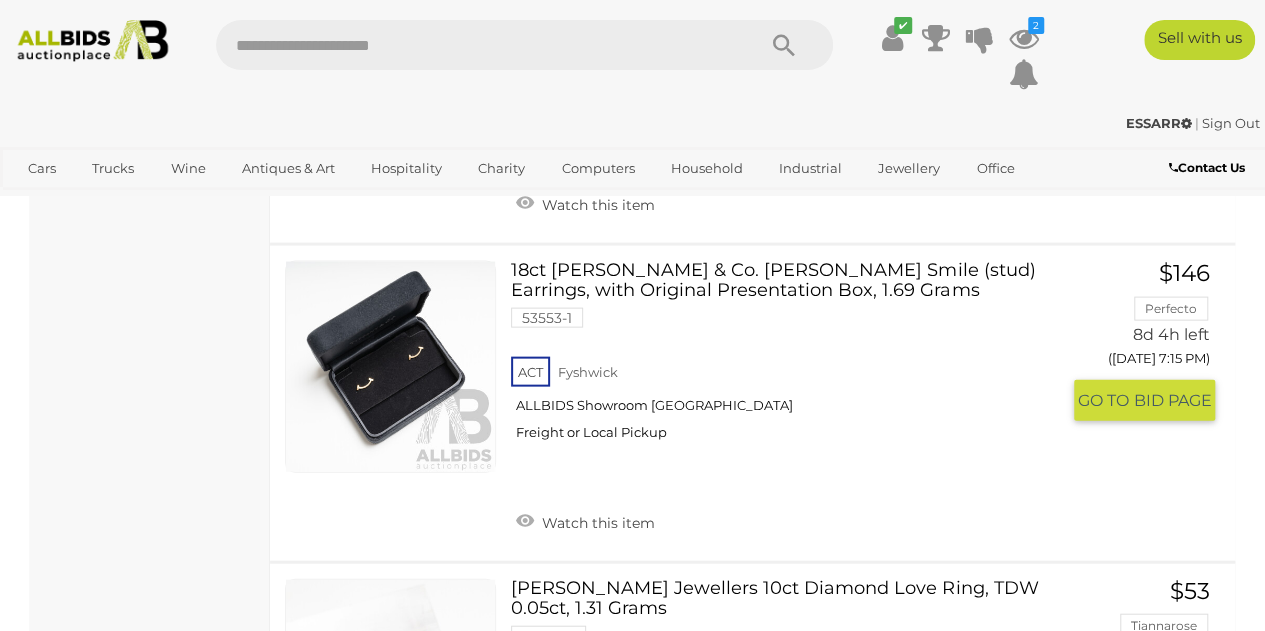 click on "Watch this item" at bounding box center (585, 521) 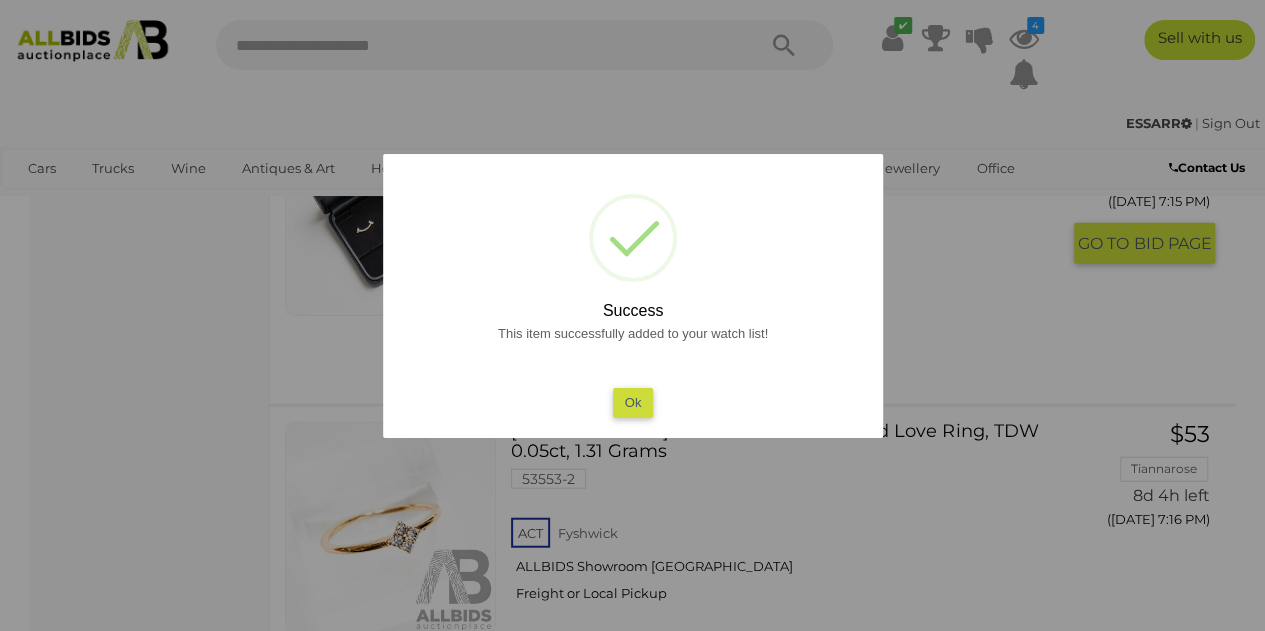 scroll, scrollTop: 6037, scrollLeft: 0, axis: vertical 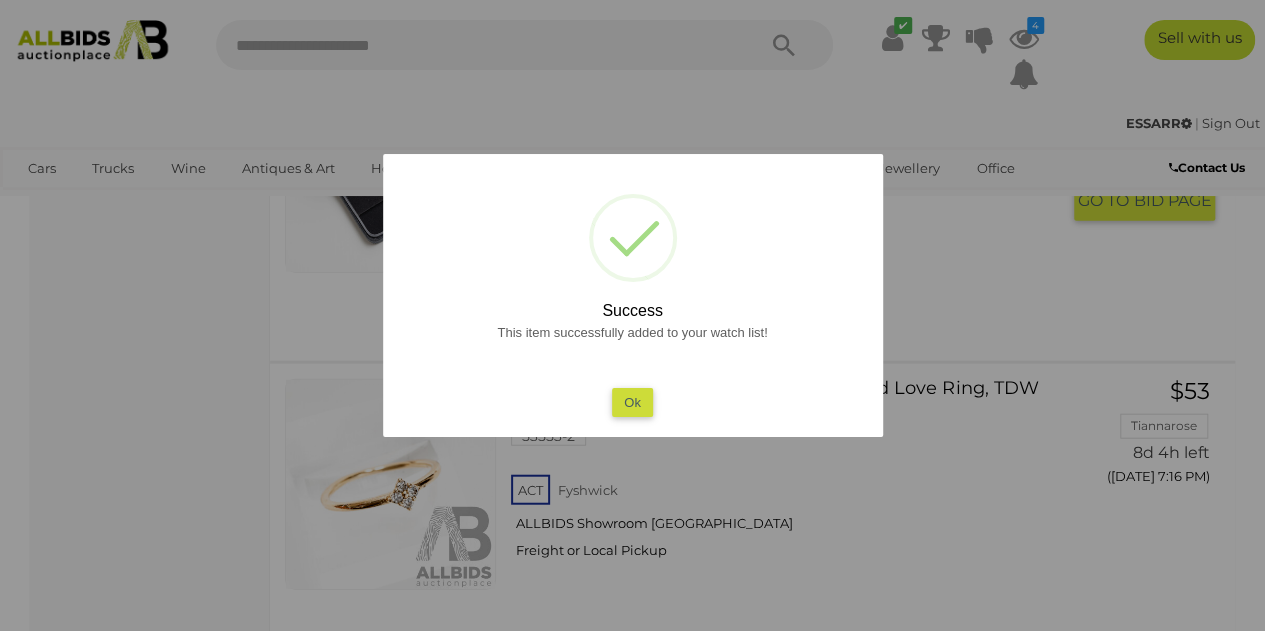 click on "Ok" at bounding box center (632, 402) 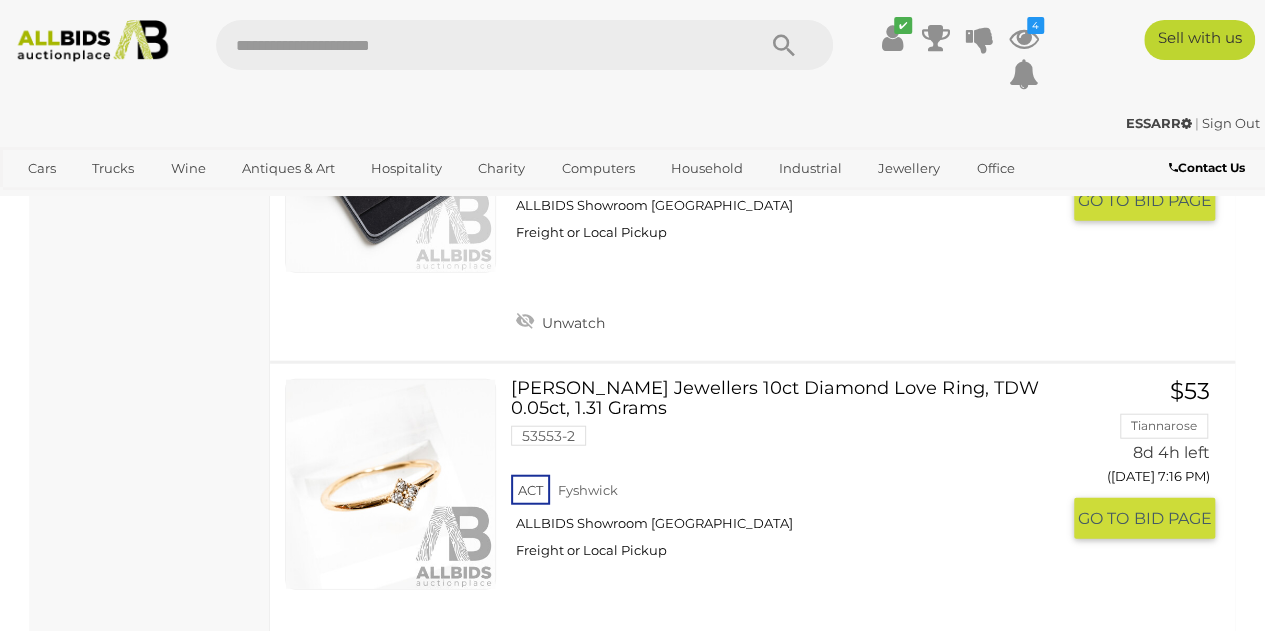 drag, startPoint x: 720, startPoint y: 369, endPoint x: 722, endPoint y: 381, distance: 12.165525 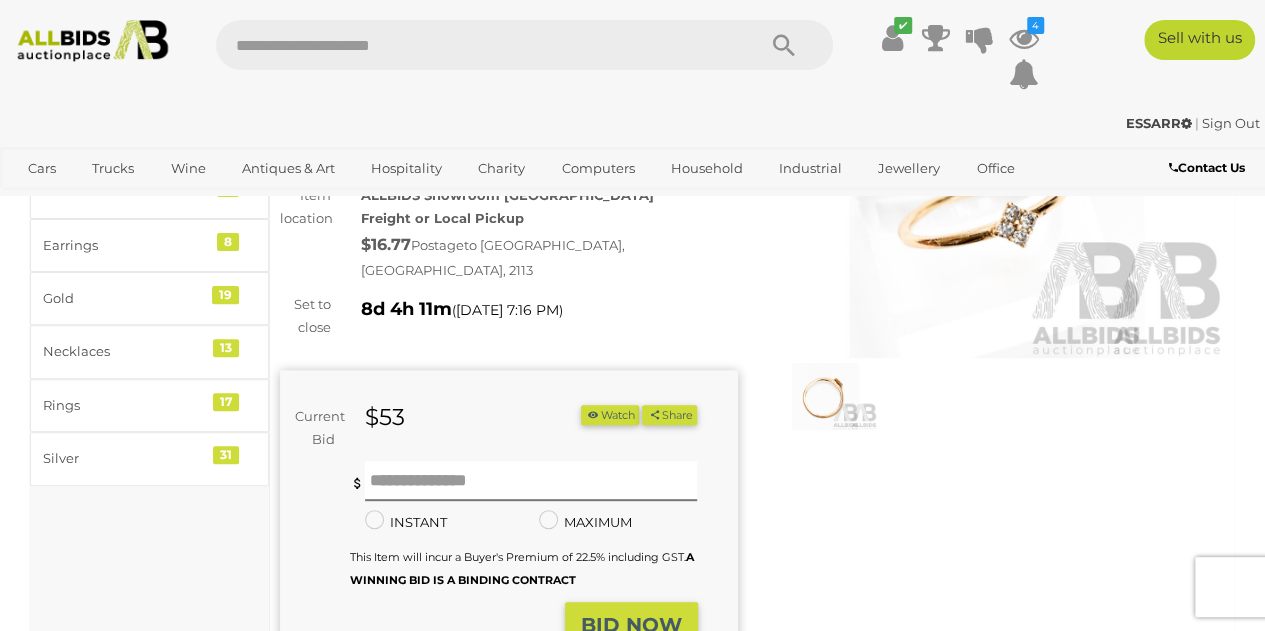 scroll, scrollTop: 200, scrollLeft: 0, axis: vertical 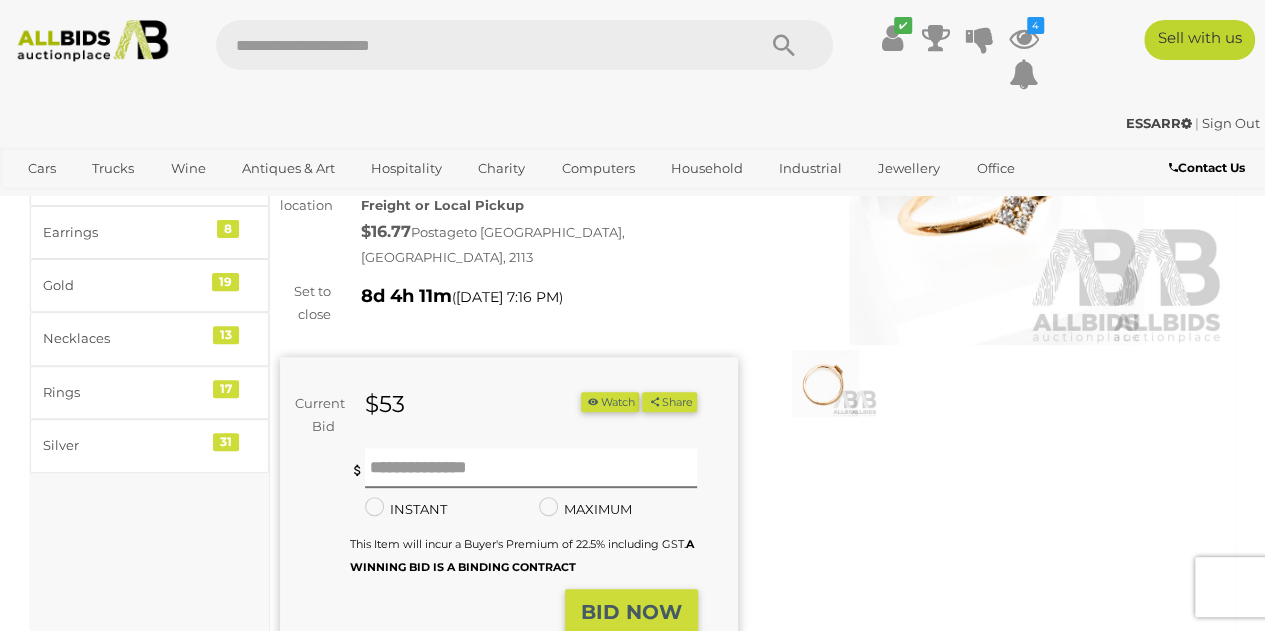 click at bounding box center [825, 383] 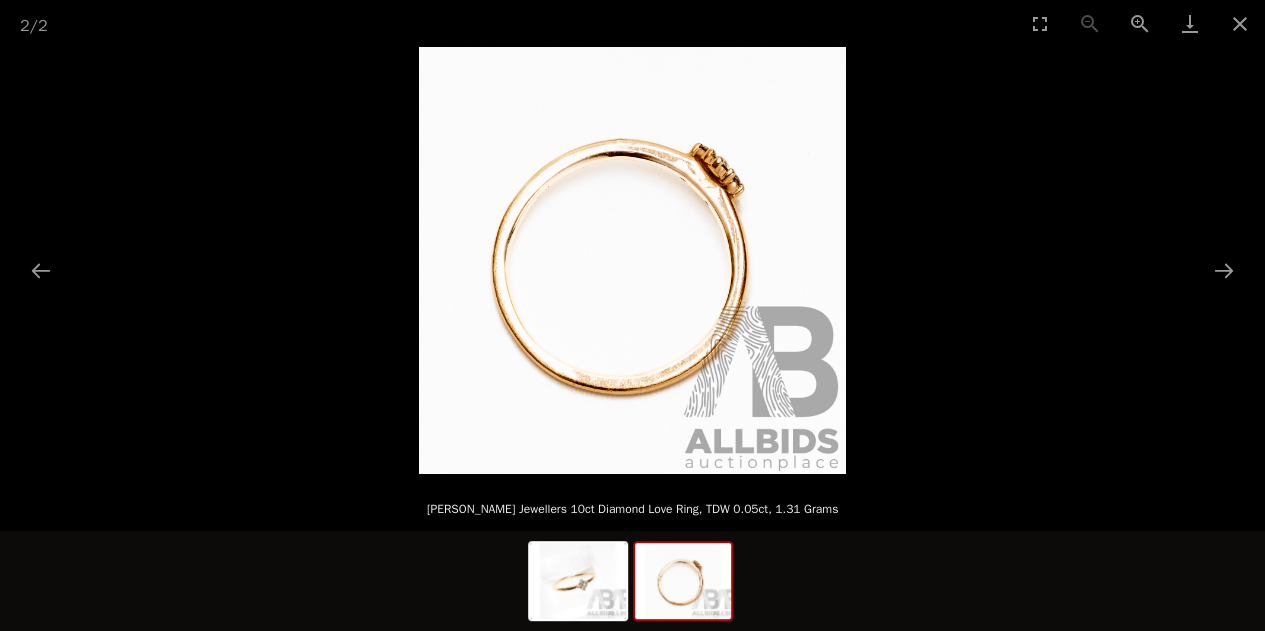 click at bounding box center [683, 581] 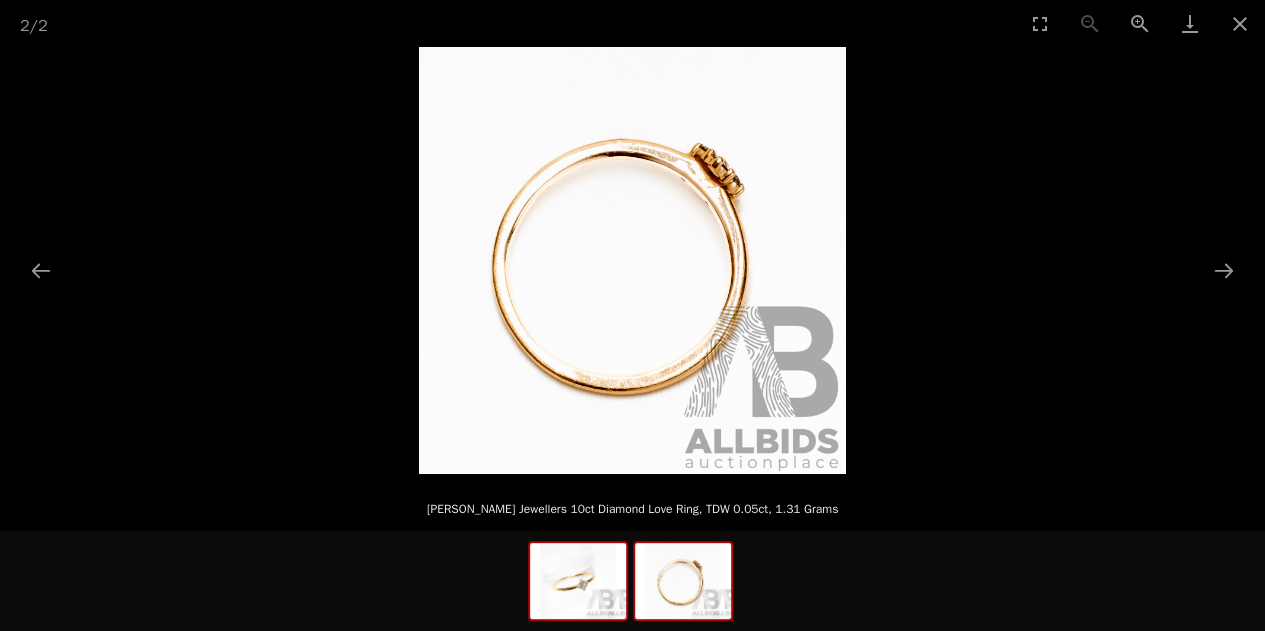 click at bounding box center (578, 581) 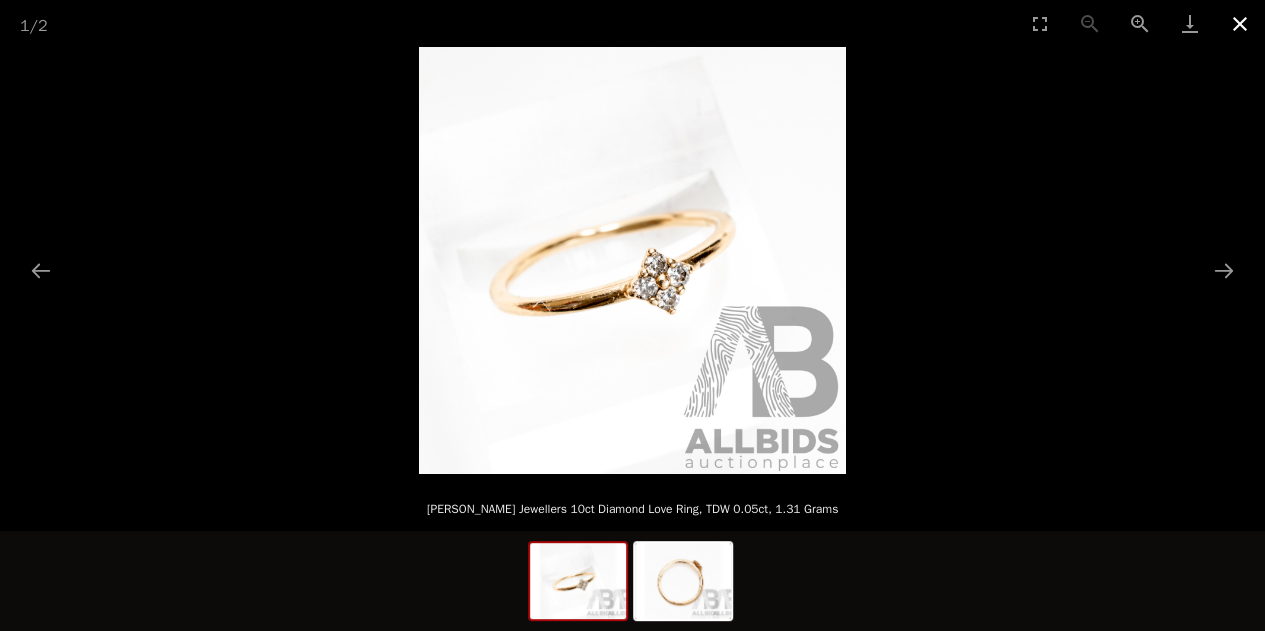 click at bounding box center [1240, 23] 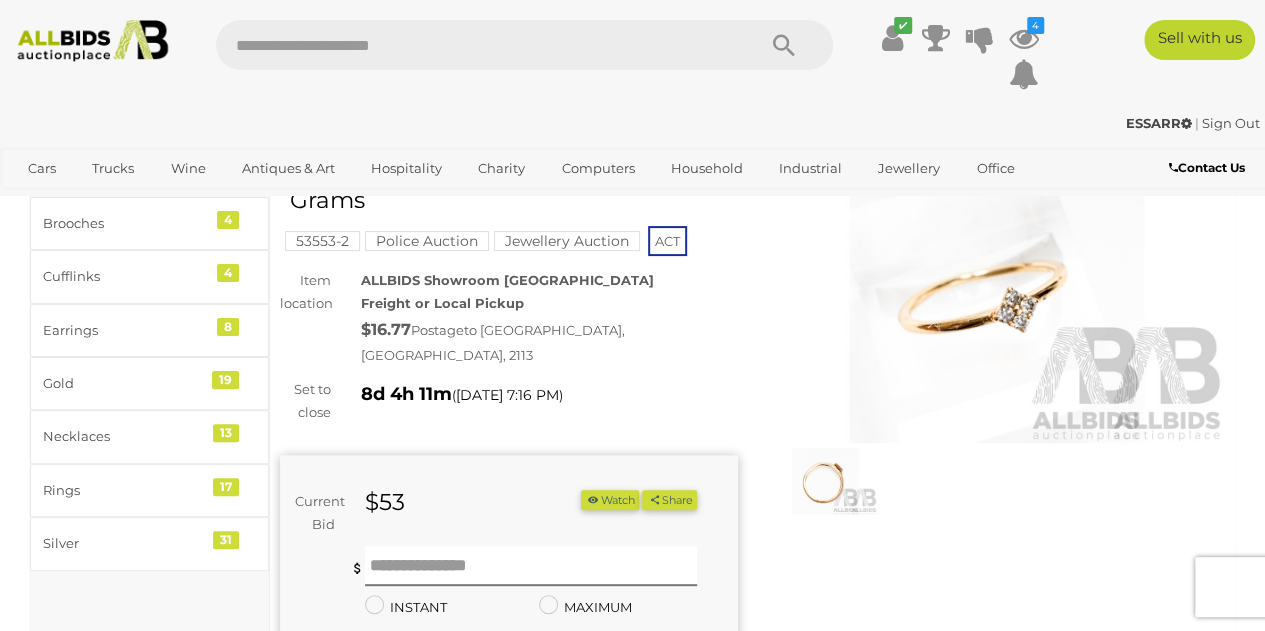 scroll, scrollTop: 100, scrollLeft: 0, axis: vertical 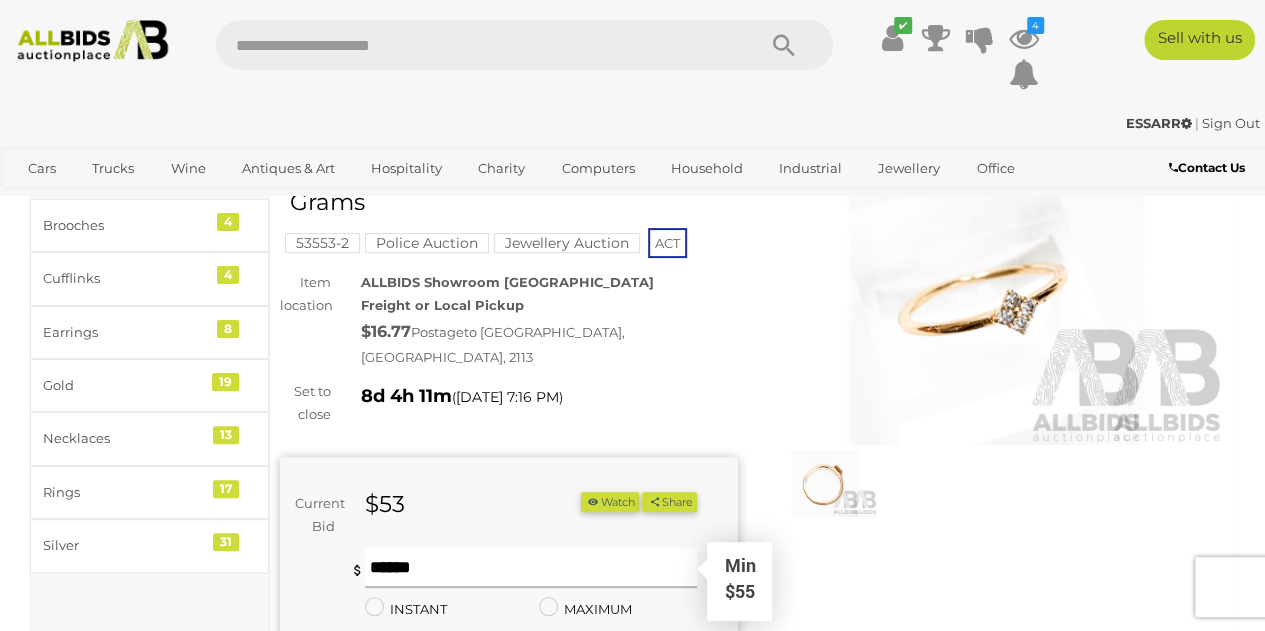 click at bounding box center [531, 568] 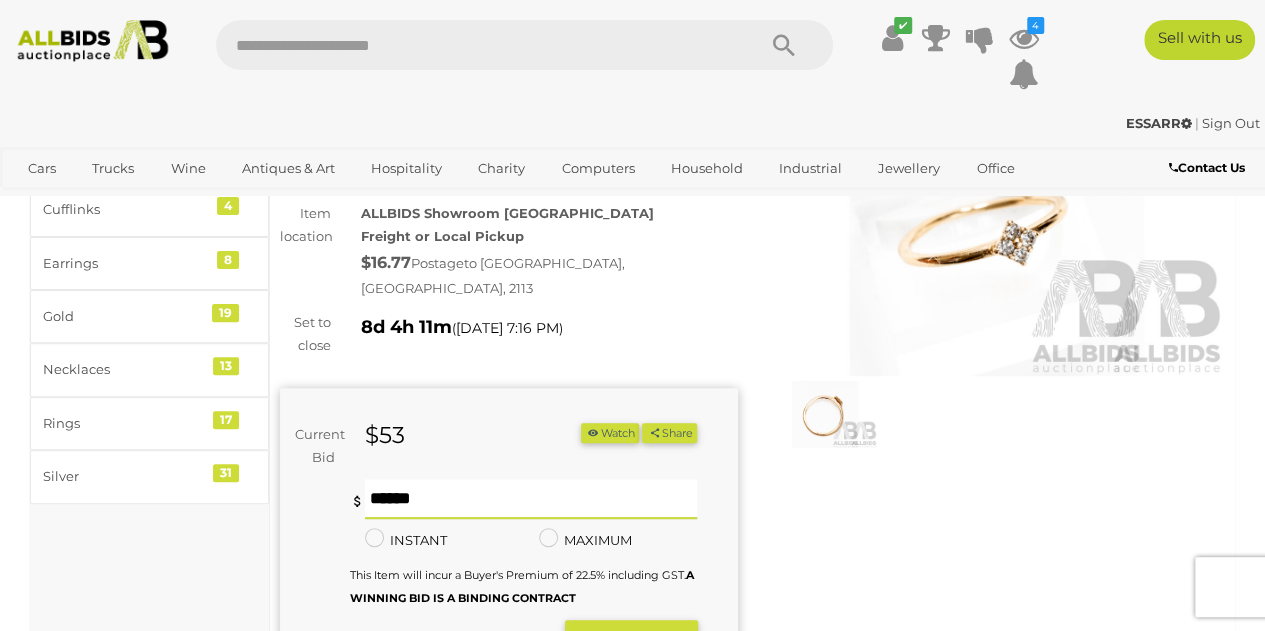 scroll, scrollTop: 200, scrollLeft: 0, axis: vertical 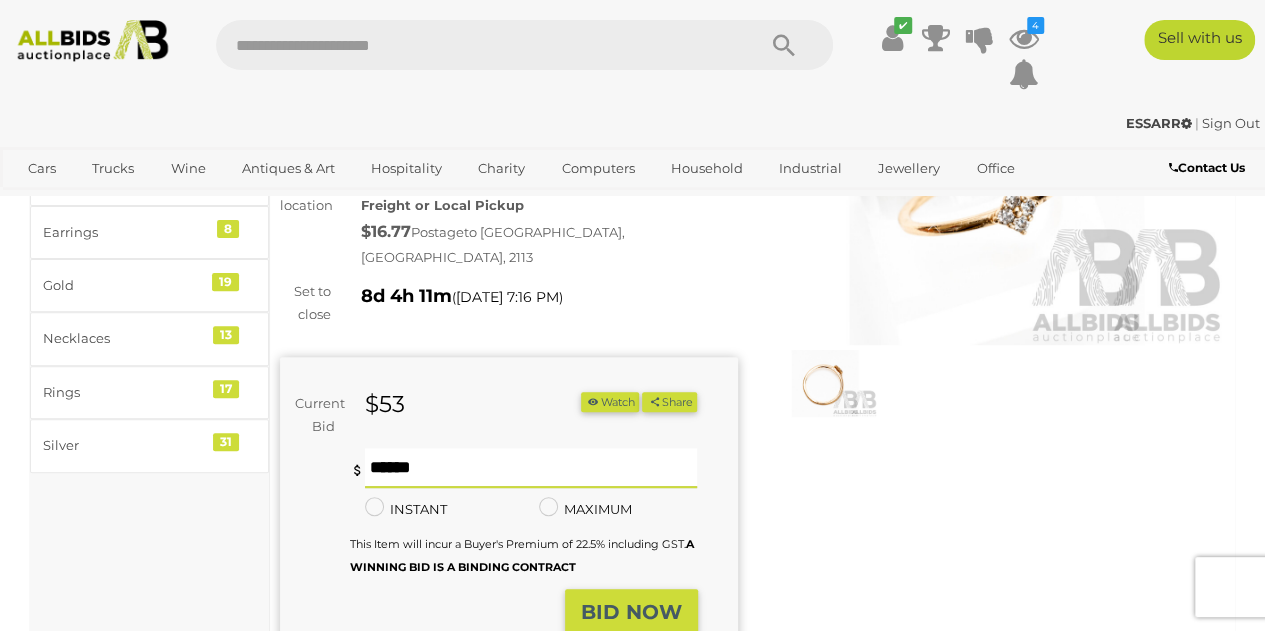 type on "**" 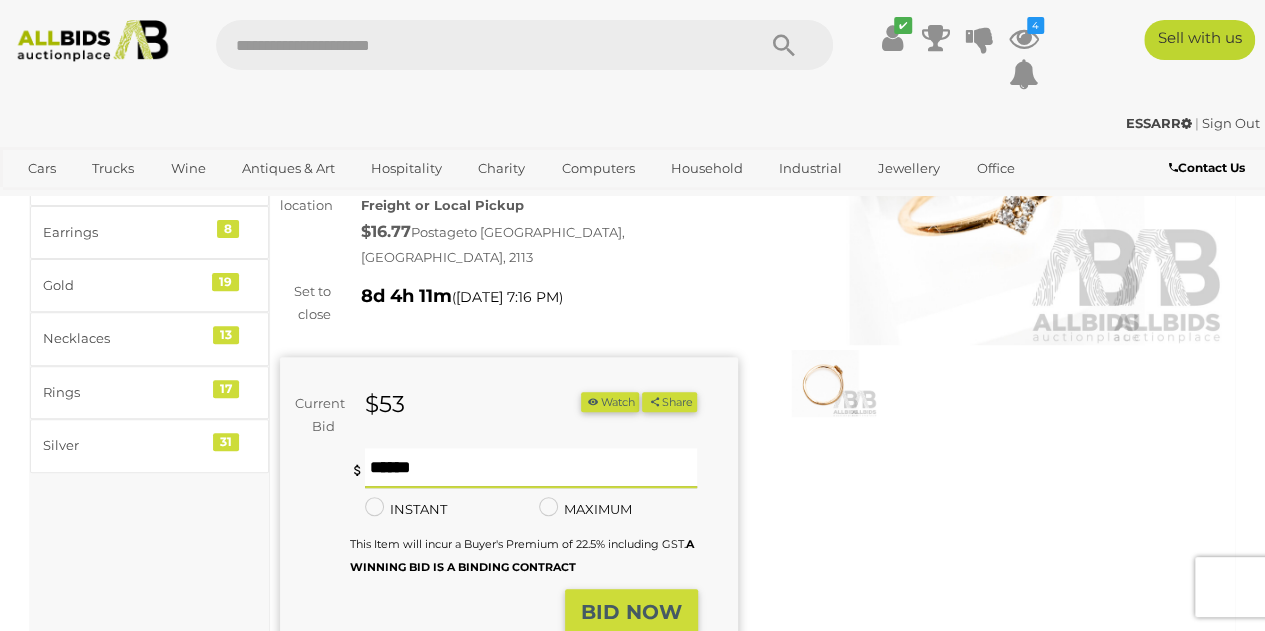 click on "BID NOW" at bounding box center (631, 612) 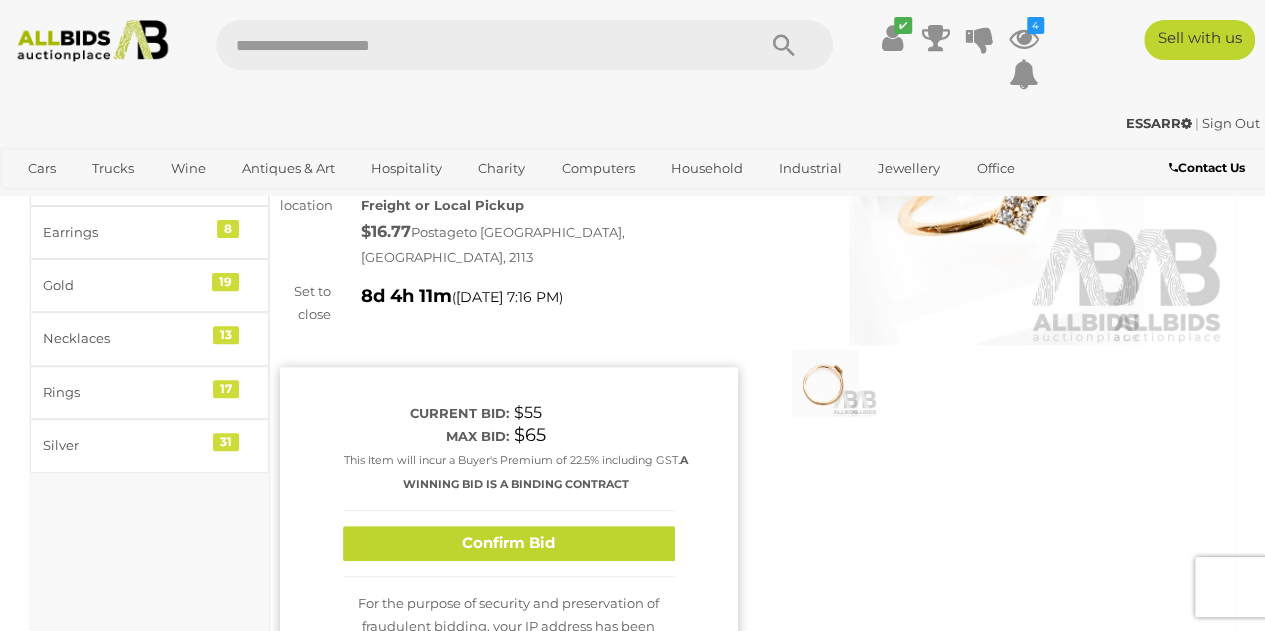 click on "Confirm Bid" at bounding box center [509, 543] 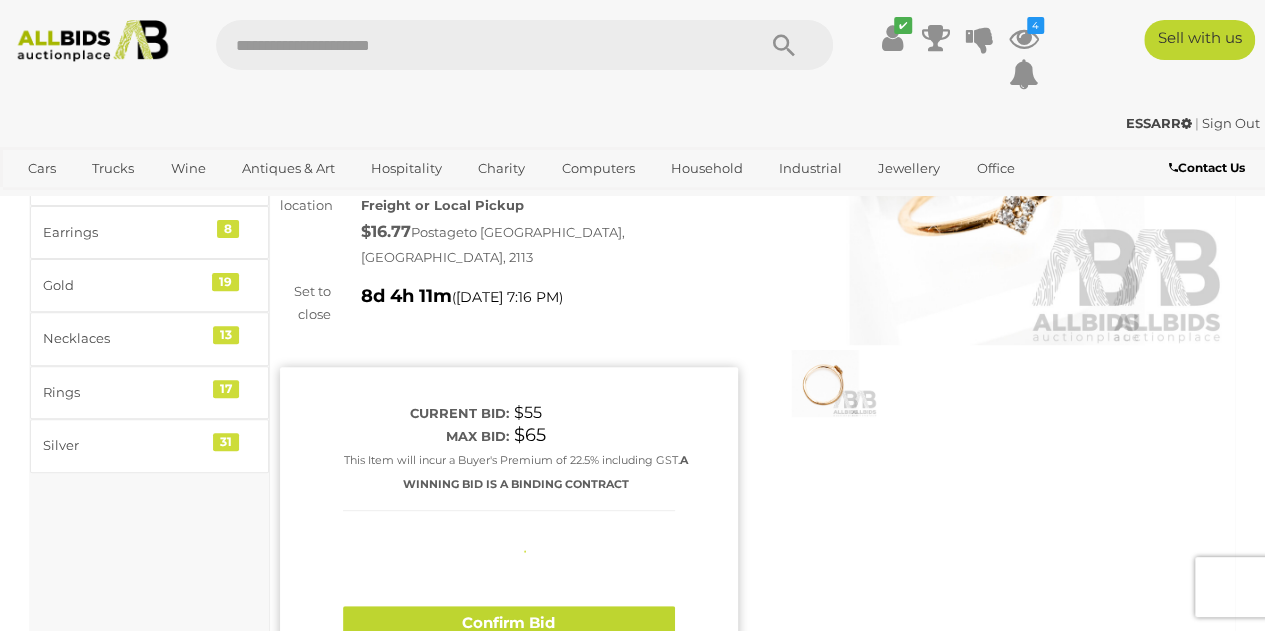 type 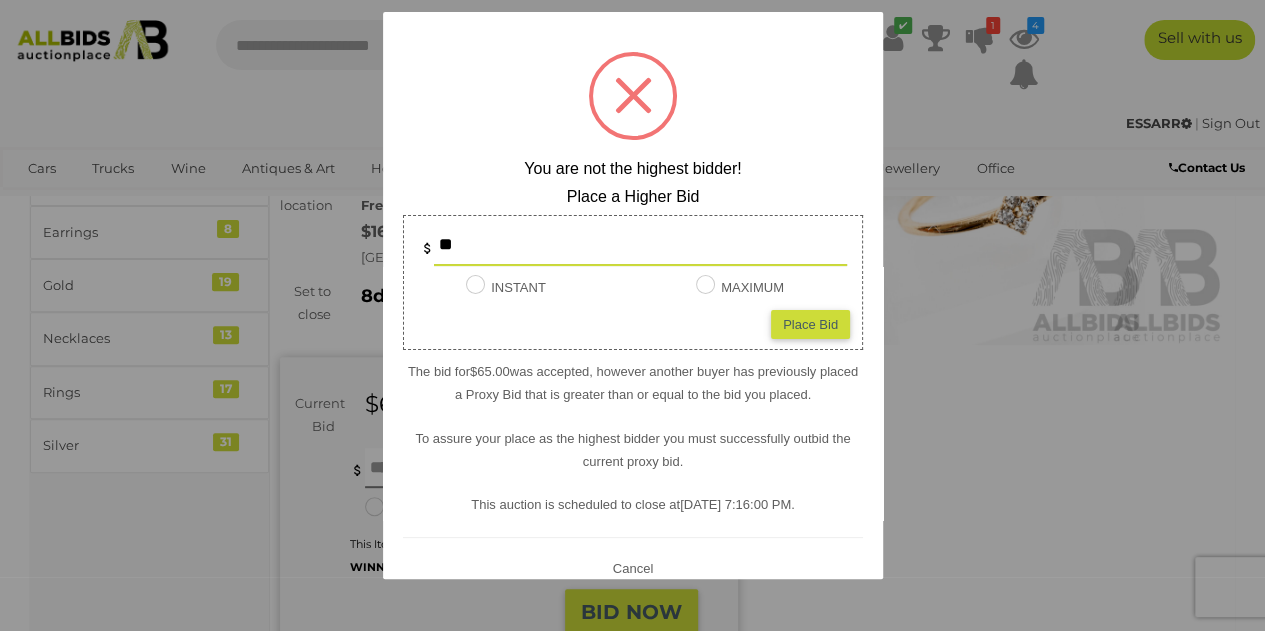 drag, startPoint x: 462, startPoint y: 245, endPoint x: 436, endPoint y: 241, distance: 26.305893 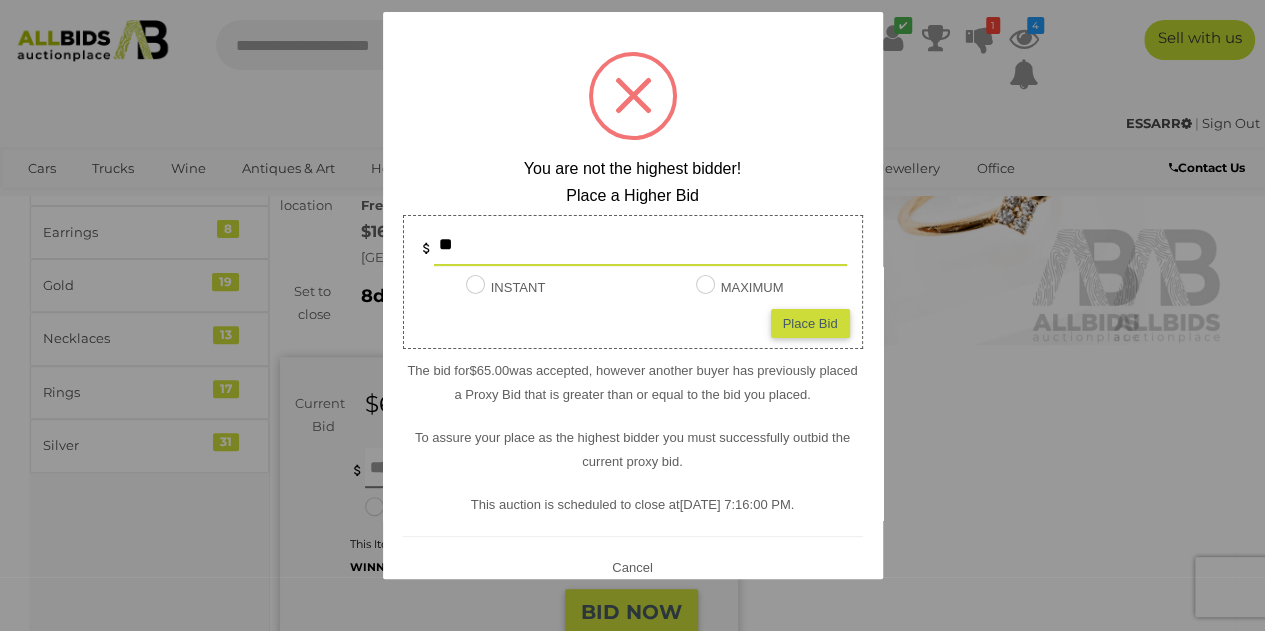 type on "**" 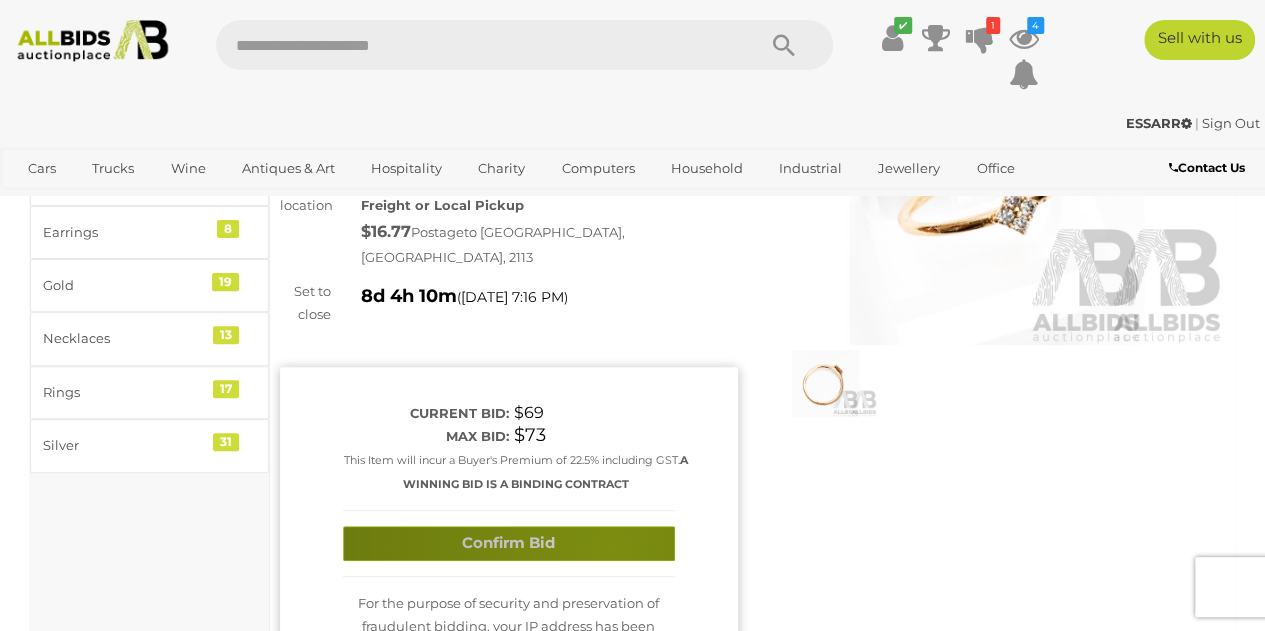 click on "Confirm Bid" at bounding box center [509, 543] 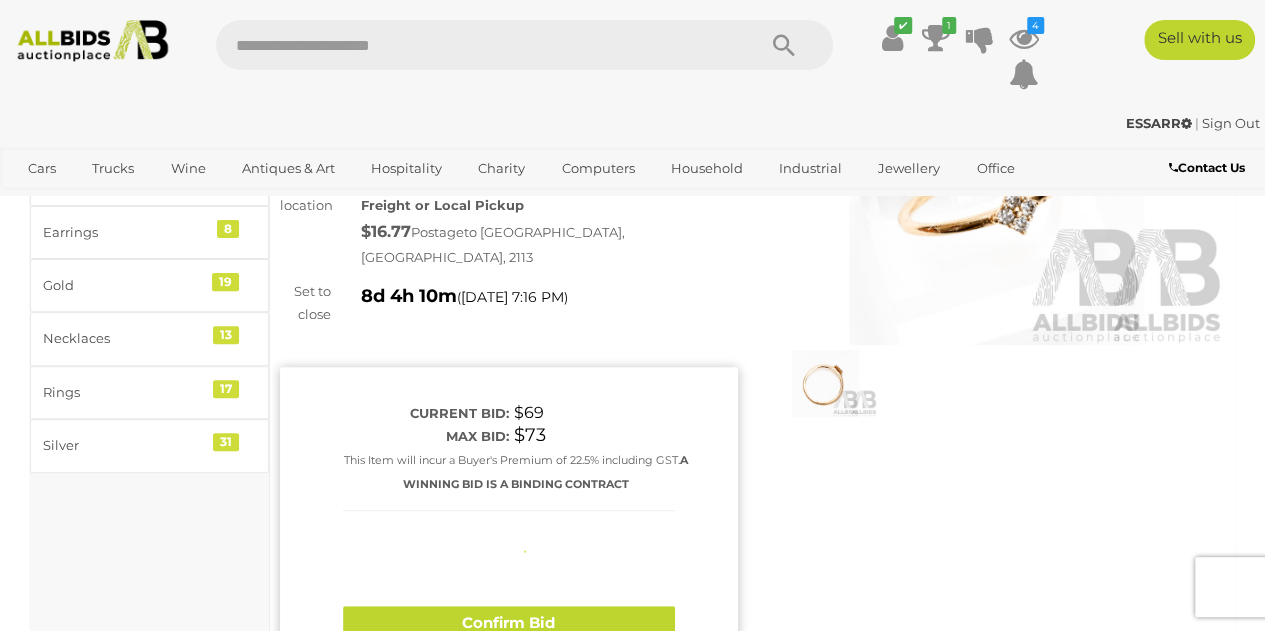type 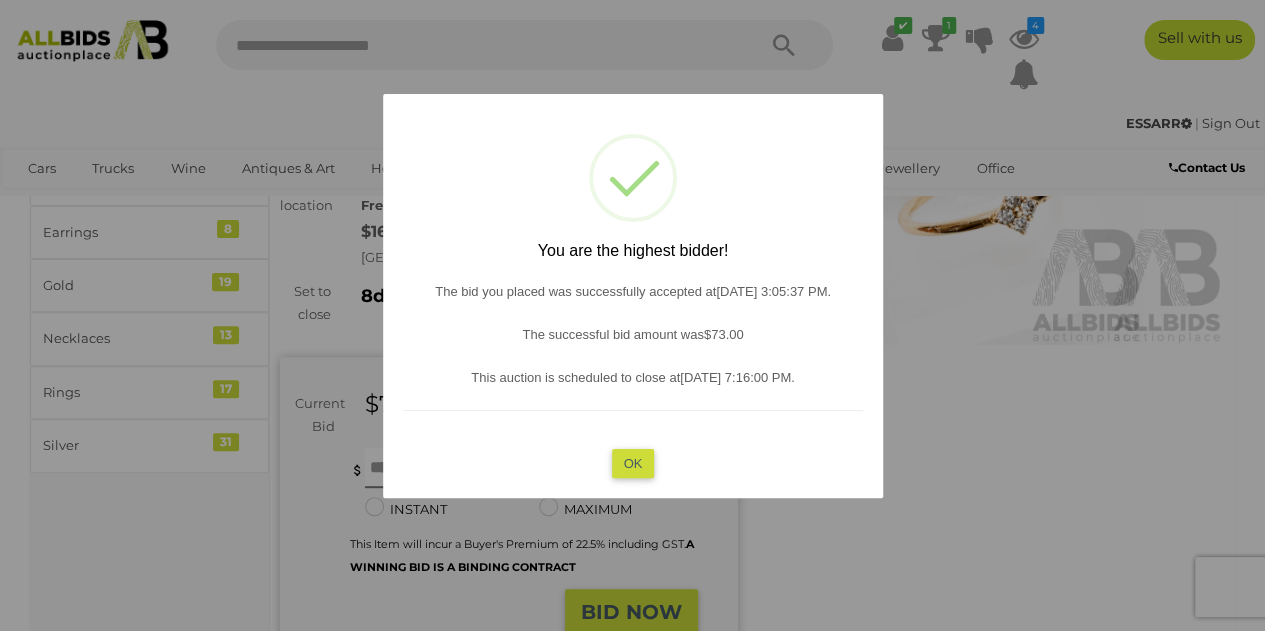 click on "OK" at bounding box center (632, 462) 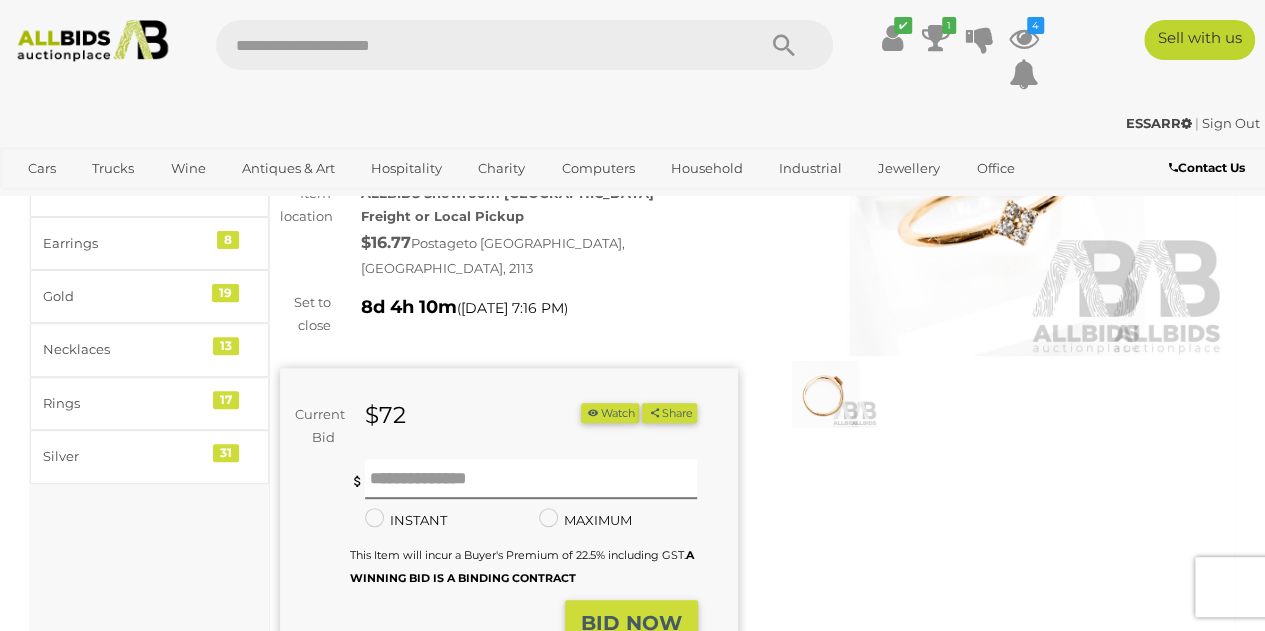 scroll, scrollTop: 200, scrollLeft: 0, axis: vertical 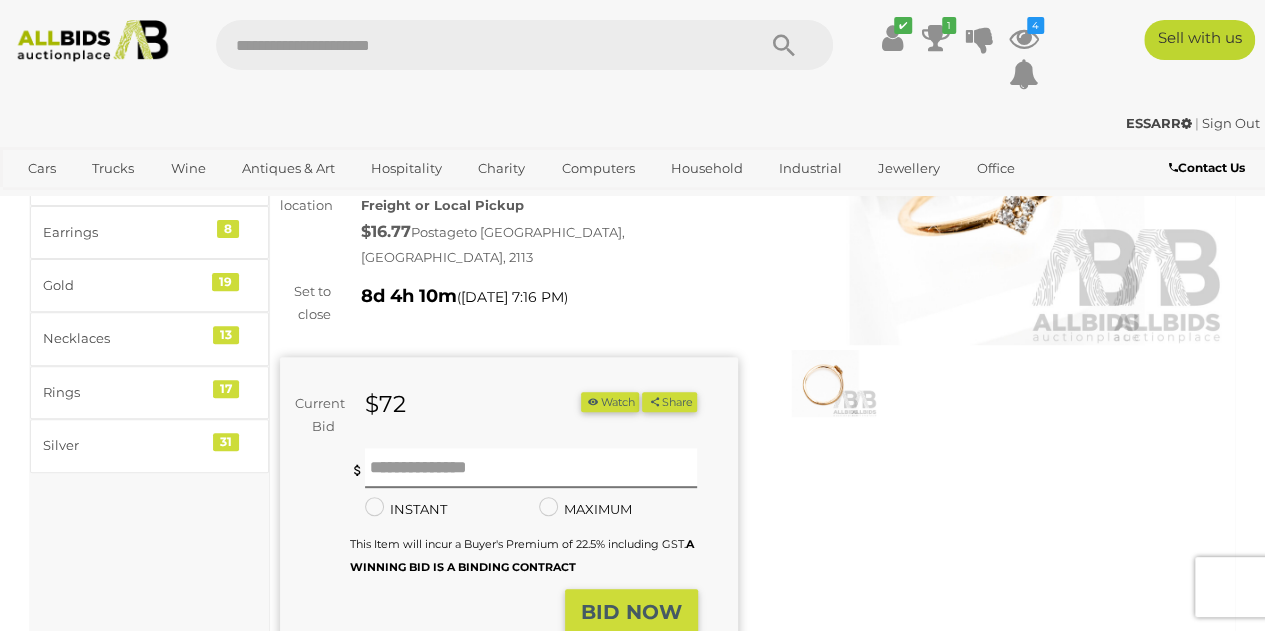 click on "Watch" at bounding box center [610, 402] 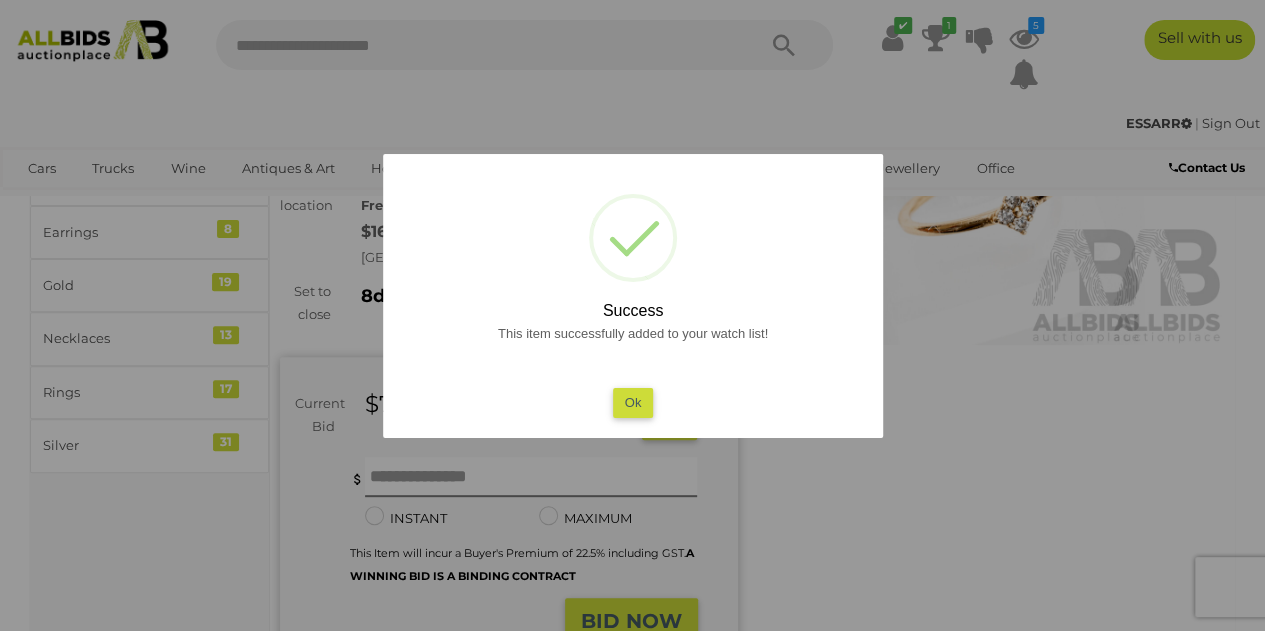 click on "Ok" at bounding box center [632, 402] 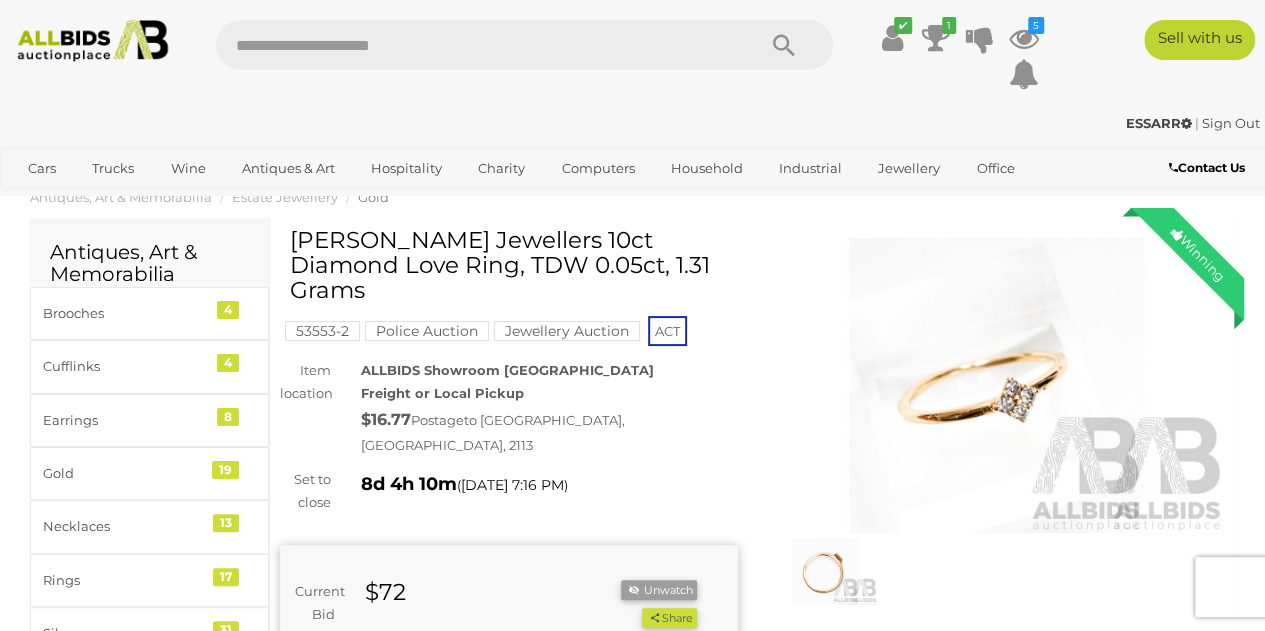 scroll, scrollTop: 0, scrollLeft: 0, axis: both 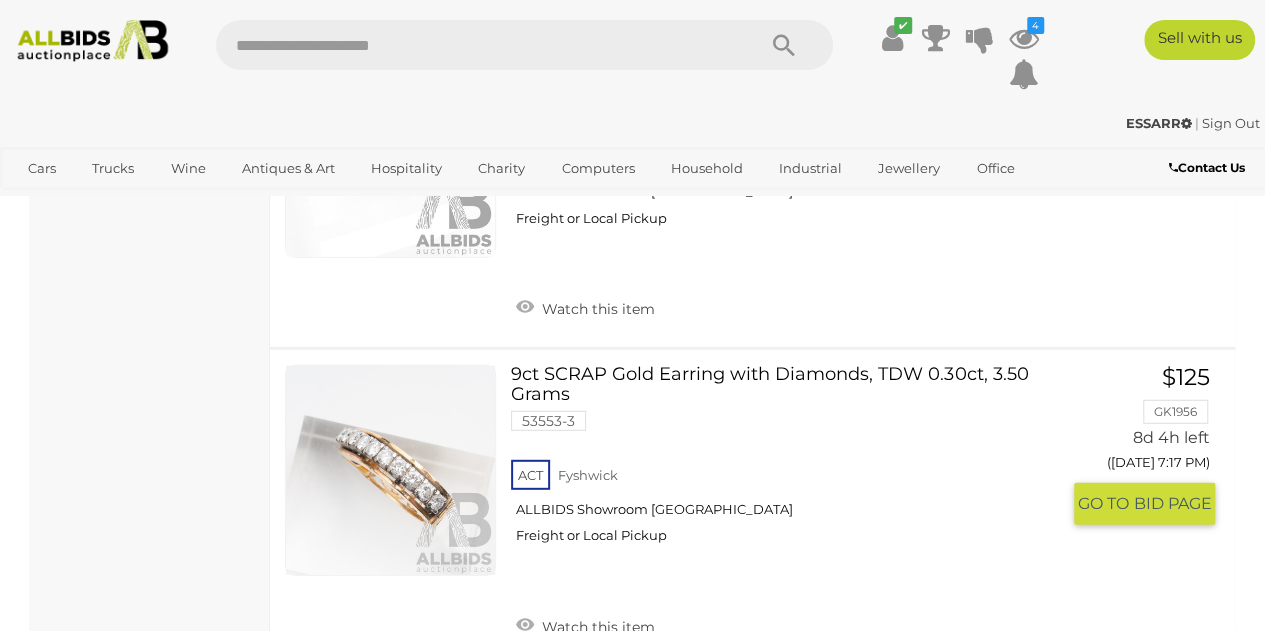click on "9ct SCRAP Gold Earring with Diamonds, TDW 0.30ct, 3.50 Grams
53553-3
ACT
Fyshwick" at bounding box center [792, 462] 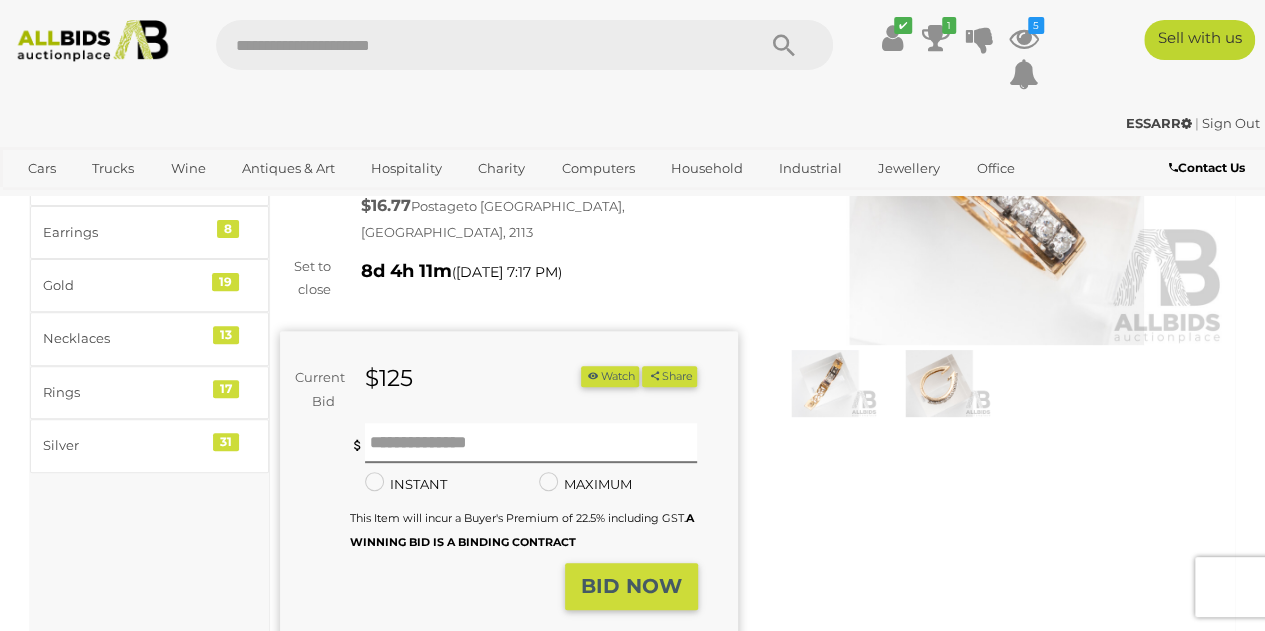 scroll, scrollTop: 0, scrollLeft: 0, axis: both 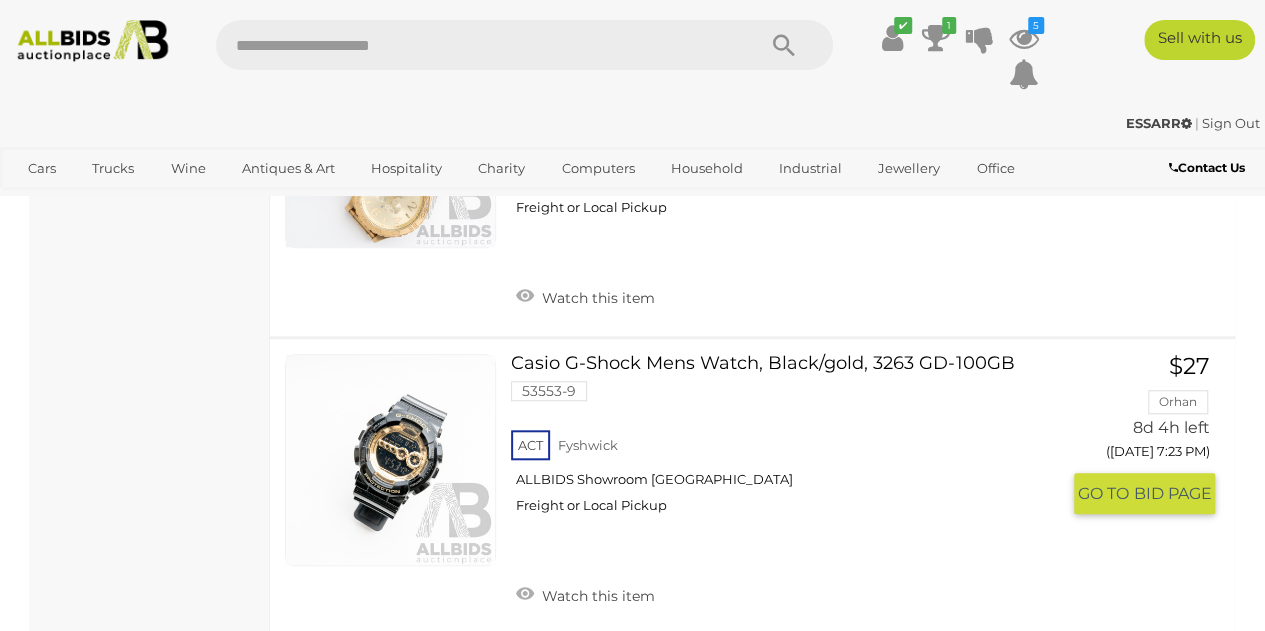 click at bounding box center (390, 459) 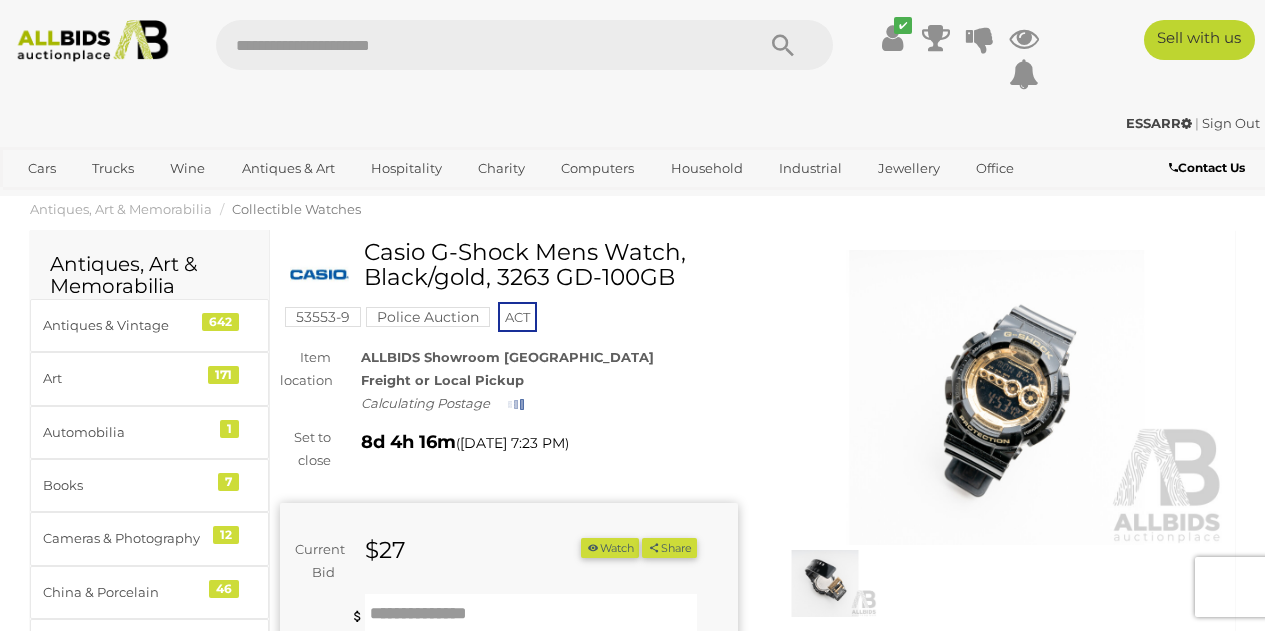 scroll, scrollTop: 0, scrollLeft: 0, axis: both 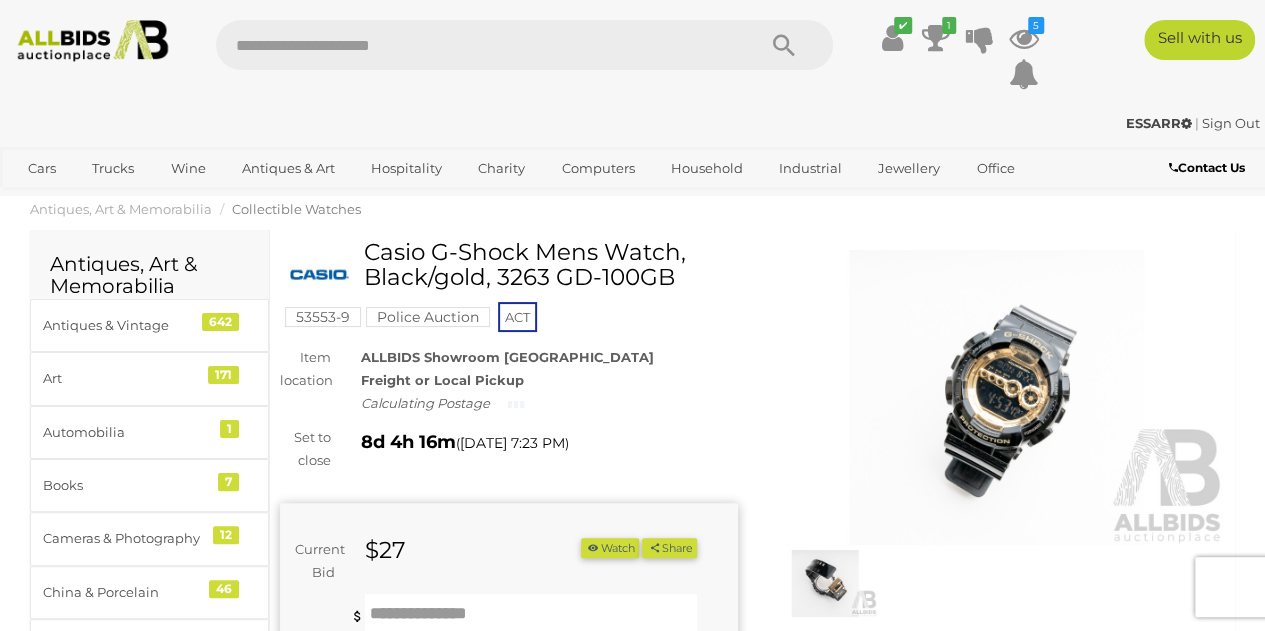 click at bounding box center (997, 397) 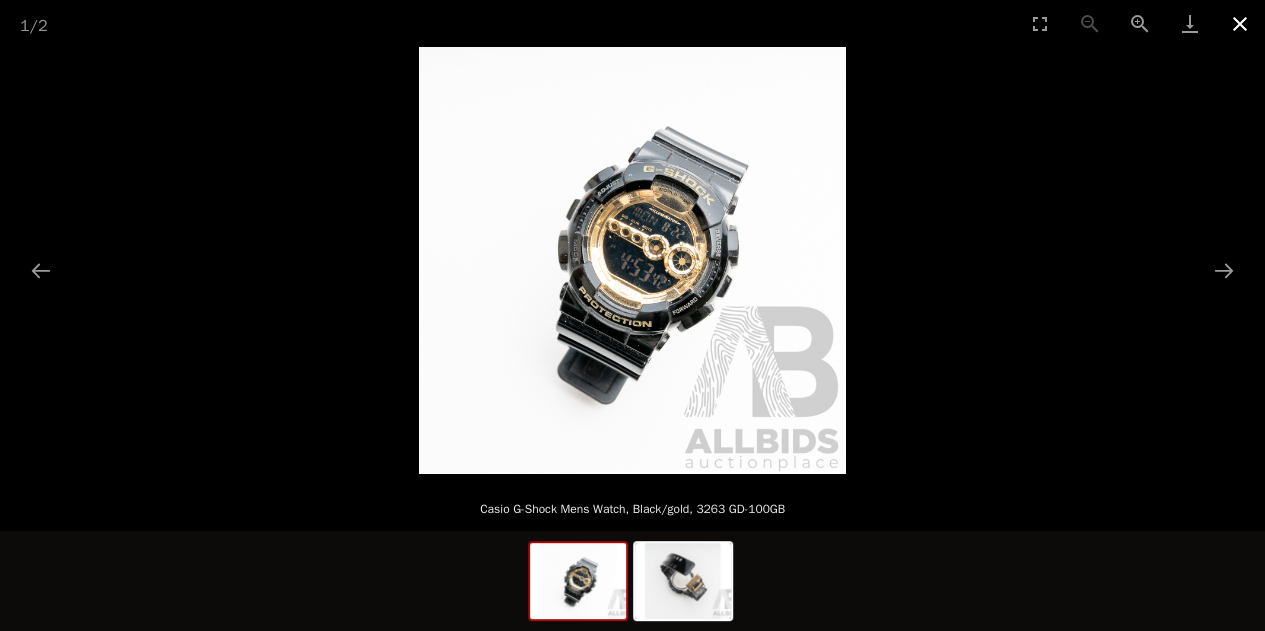 drag, startPoint x: 1242, startPoint y: 30, endPoint x: 1233, endPoint y: 41, distance: 14.21267 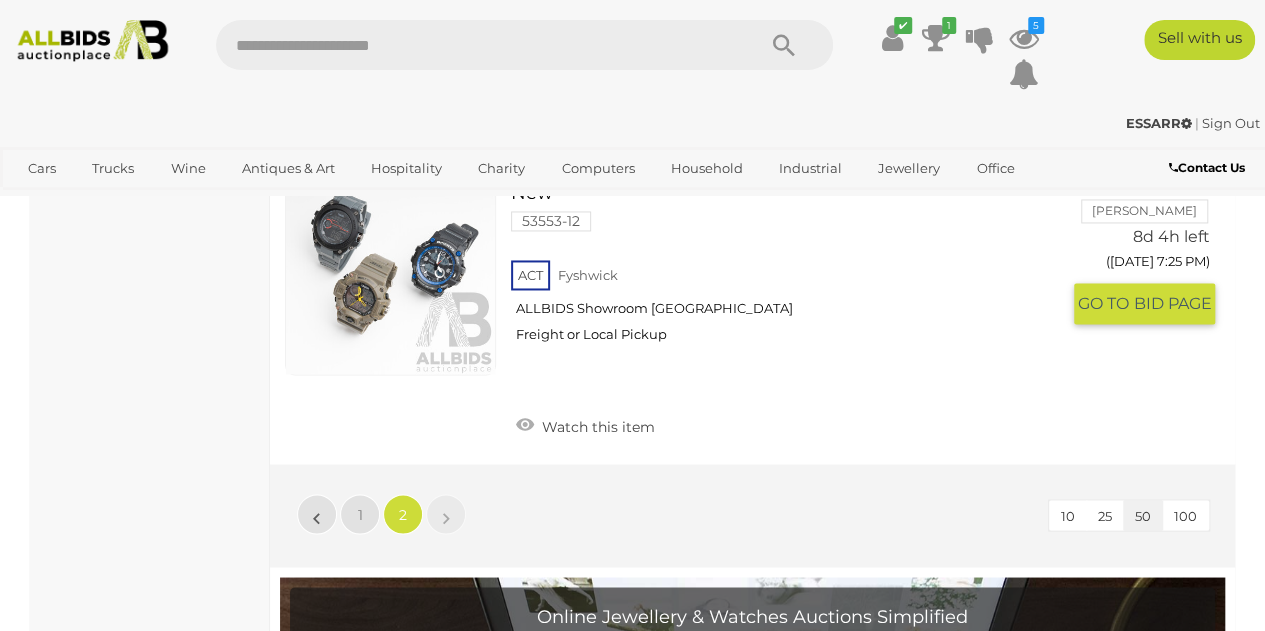 scroll, scrollTop: 9103, scrollLeft: 0, axis: vertical 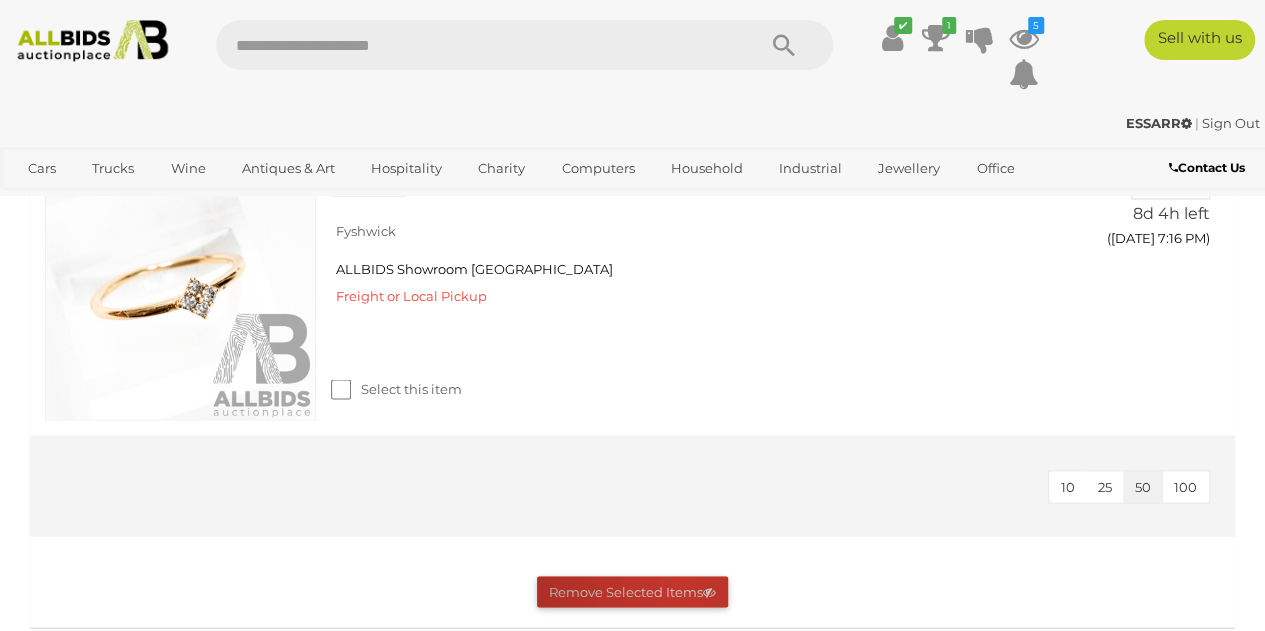 click on "Remove Selected Items" at bounding box center [632, 591] 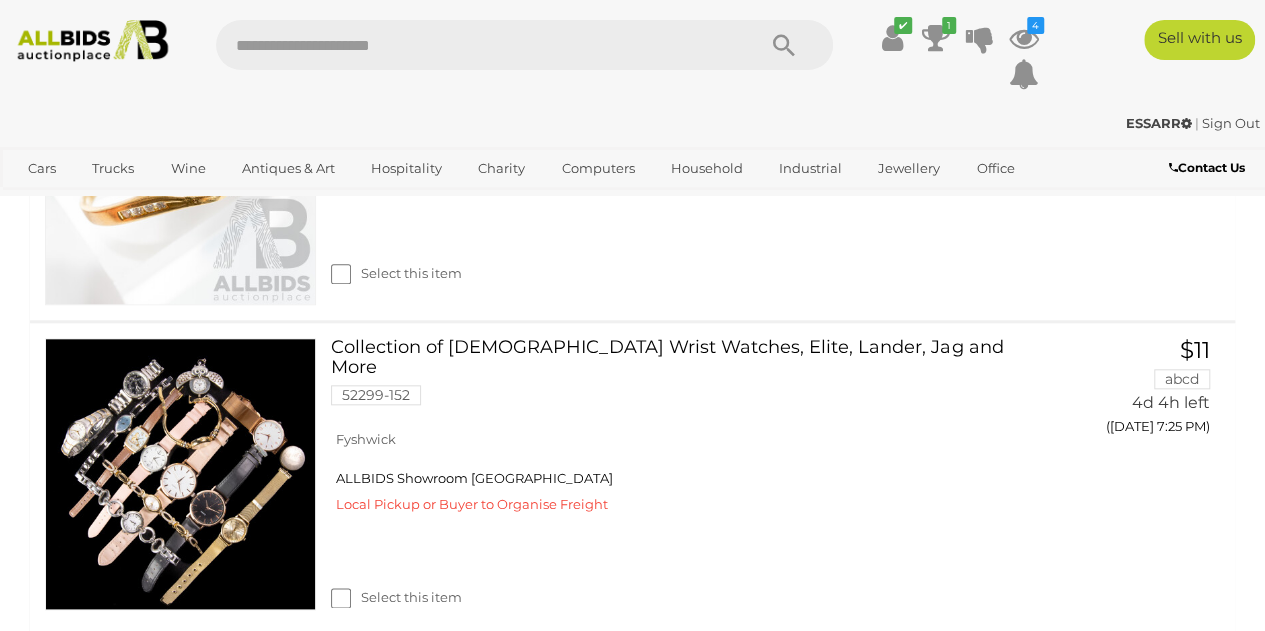 scroll, scrollTop: 900, scrollLeft: 0, axis: vertical 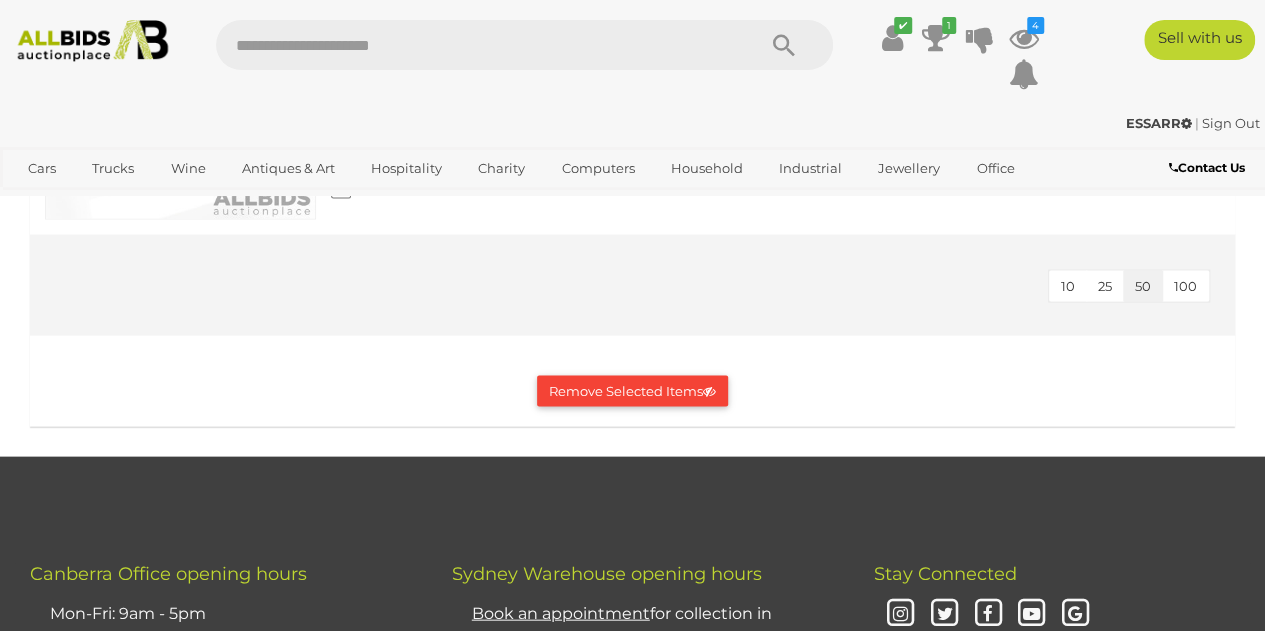click on "Remove Selected Items" at bounding box center [632, 391] 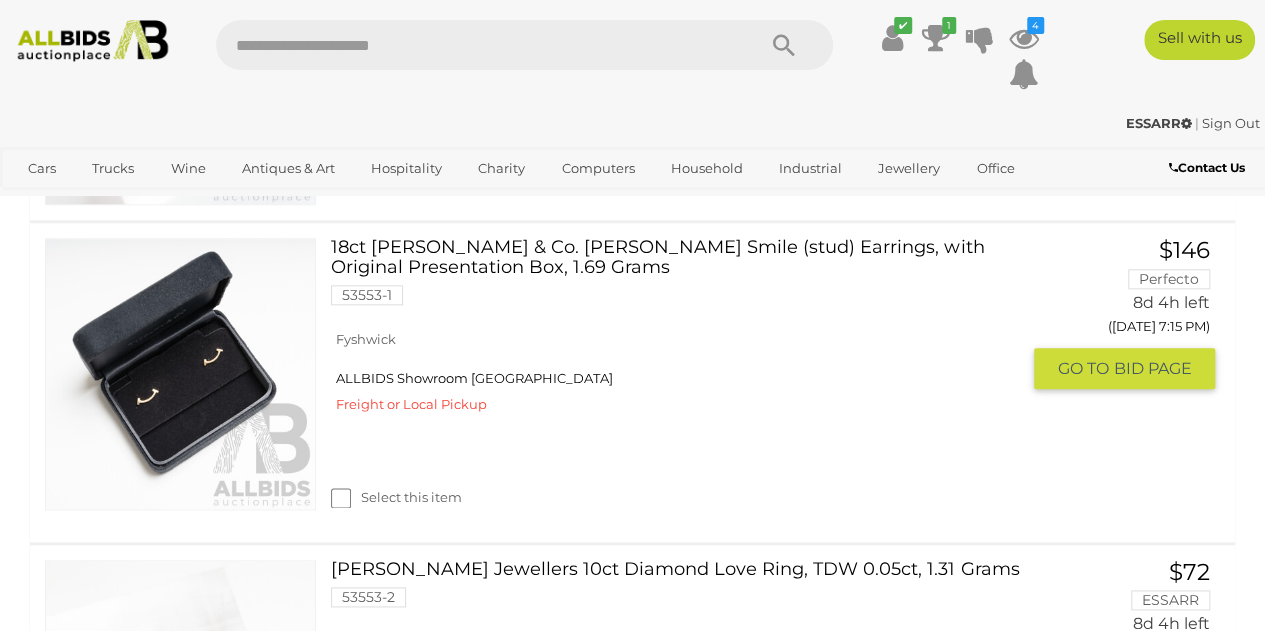 scroll, scrollTop: 1000, scrollLeft: 0, axis: vertical 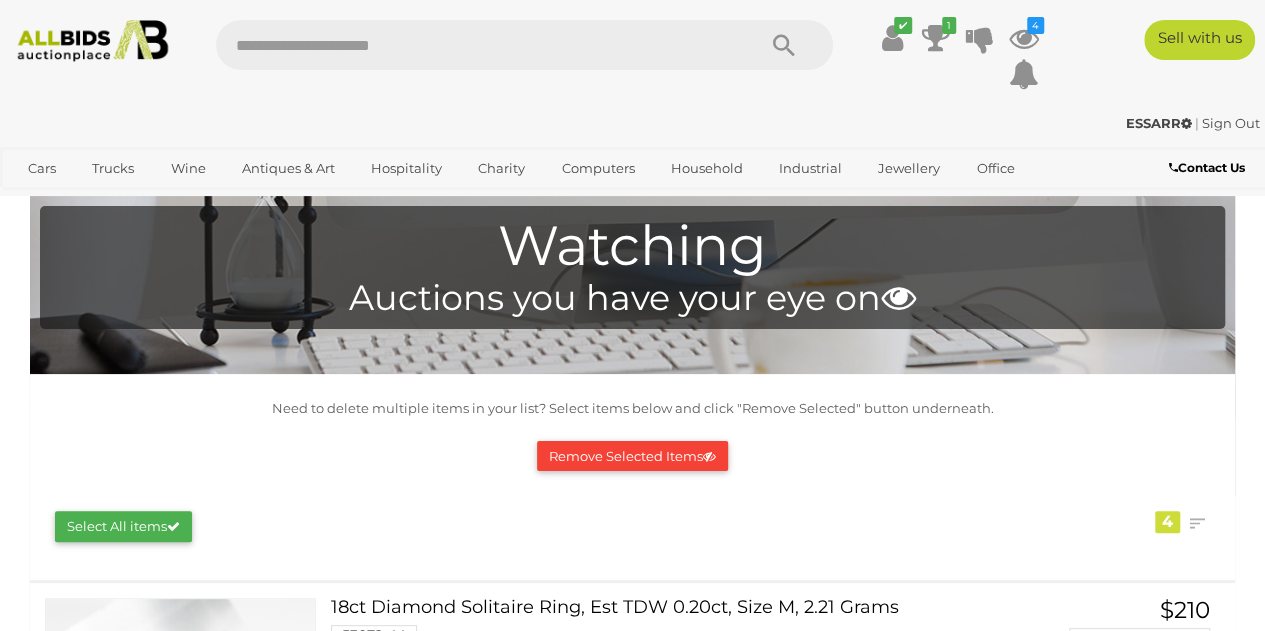 click on "Remove Selected Items" at bounding box center [632, 456] 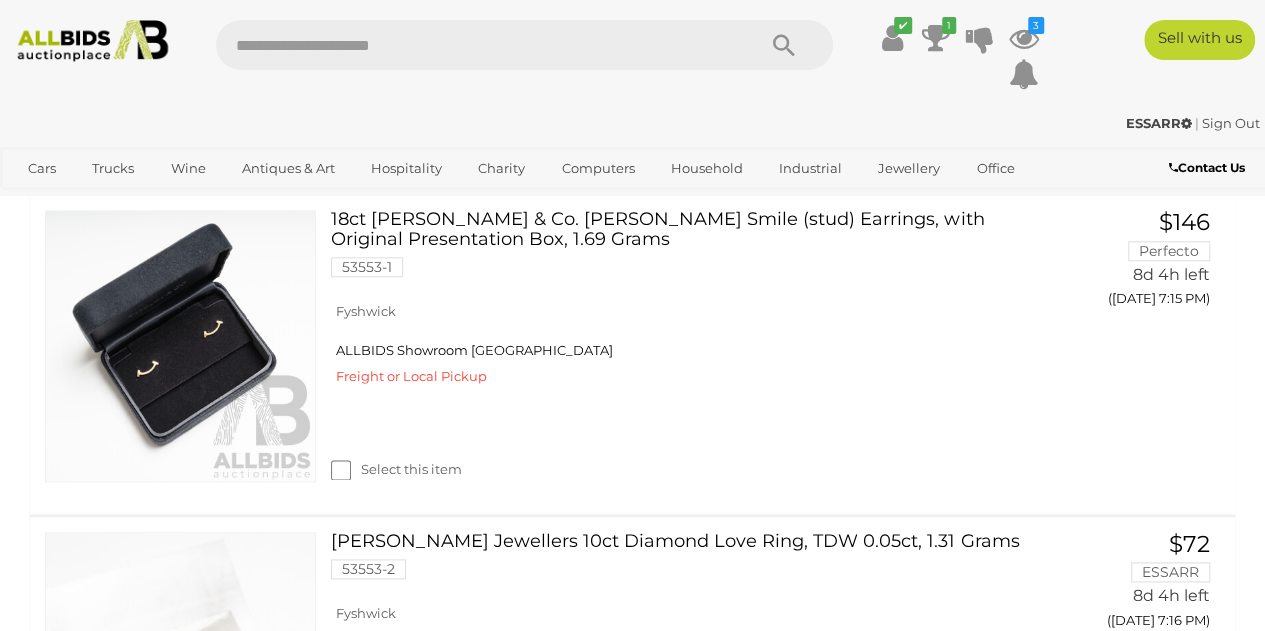 scroll, scrollTop: 1000, scrollLeft: 0, axis: vertical 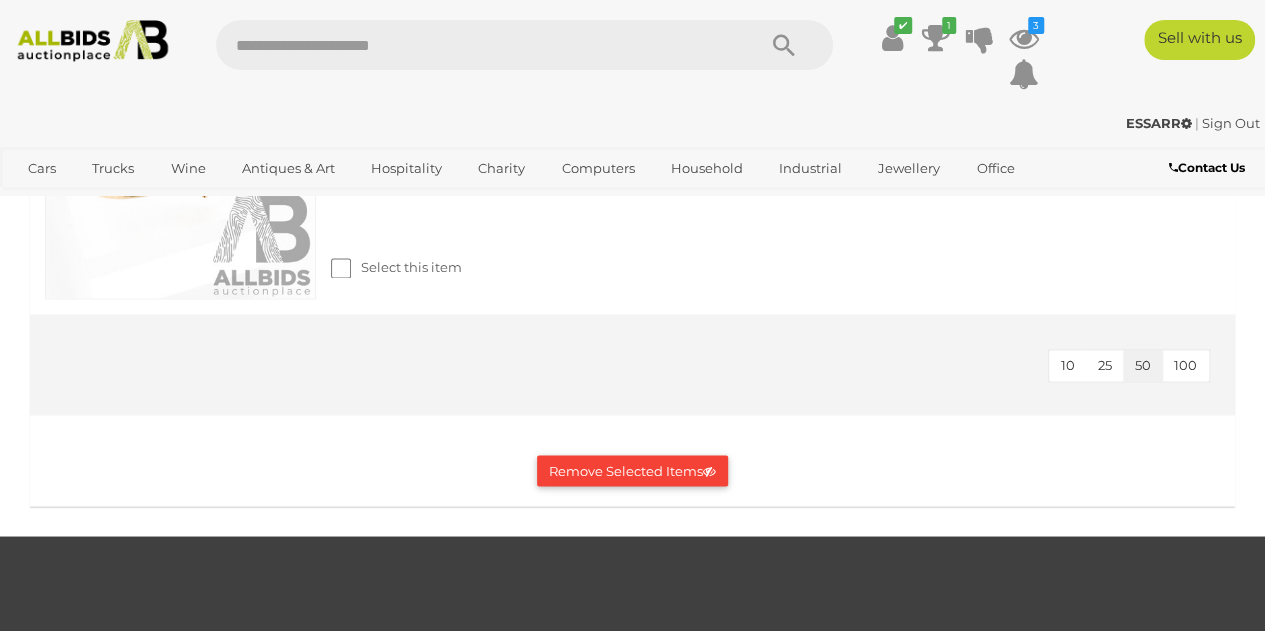 click on "Remove Selected Items" at bounding box center (632, 470) 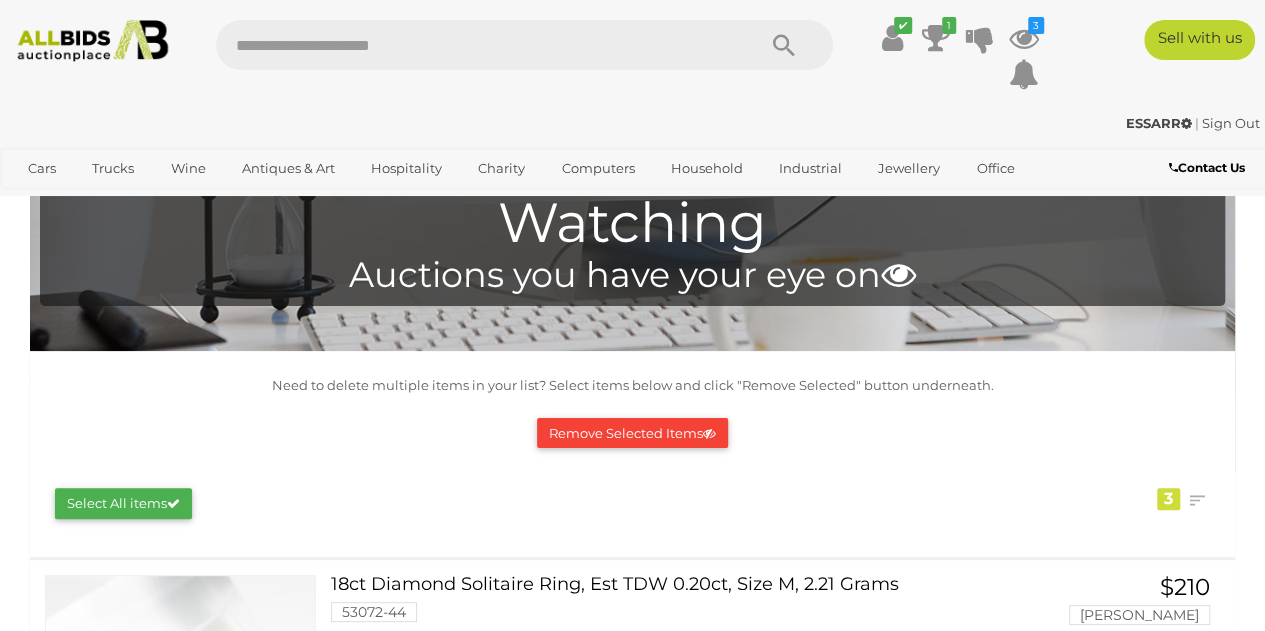 scroll, scrollTop: 0, scrollLeft: 0, axis: both 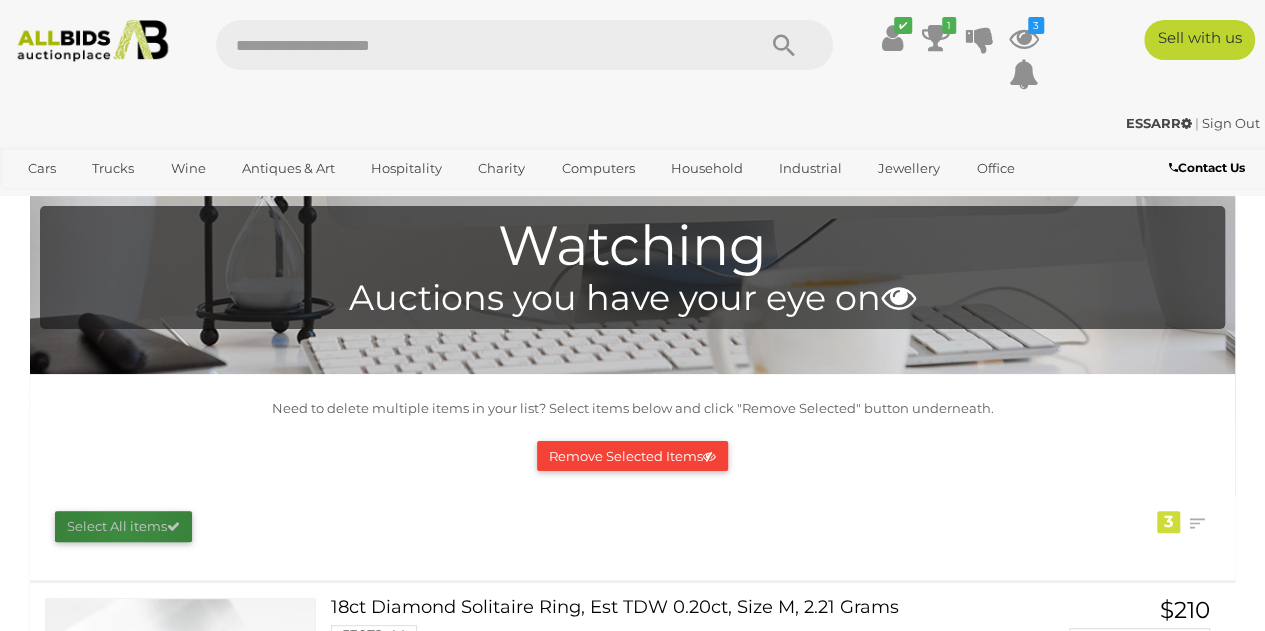 click on "Select All items" at bounding box center [123, 526] 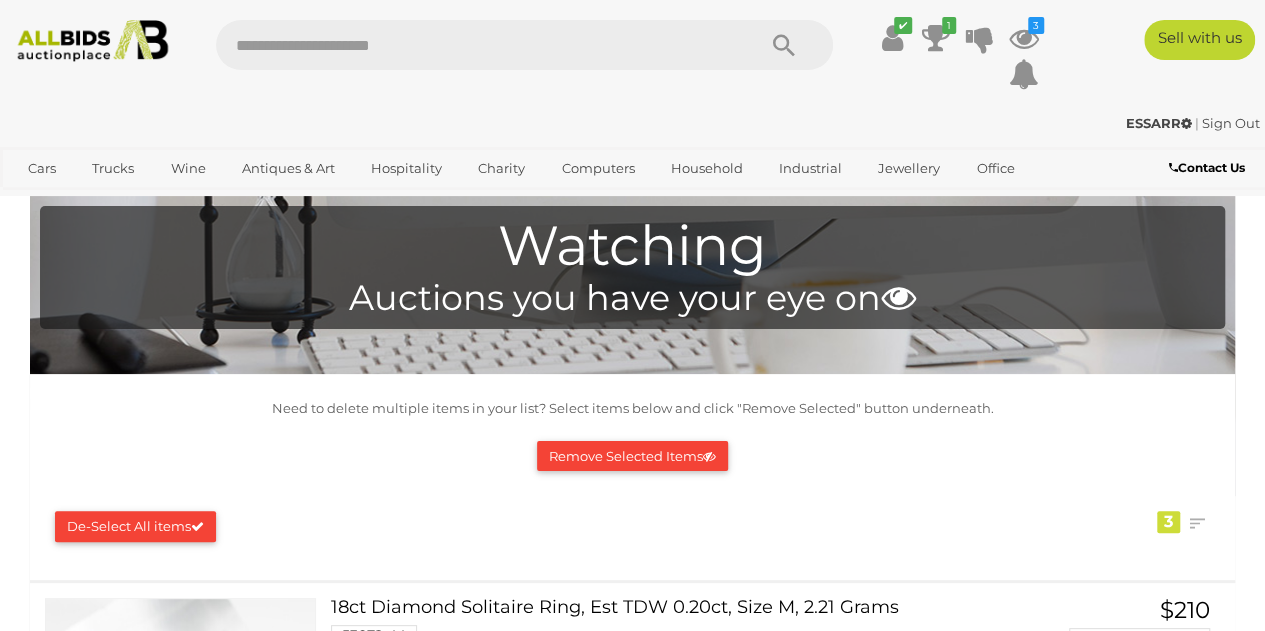 click on "Remove Selected Items" at bounding box center (632, 456) 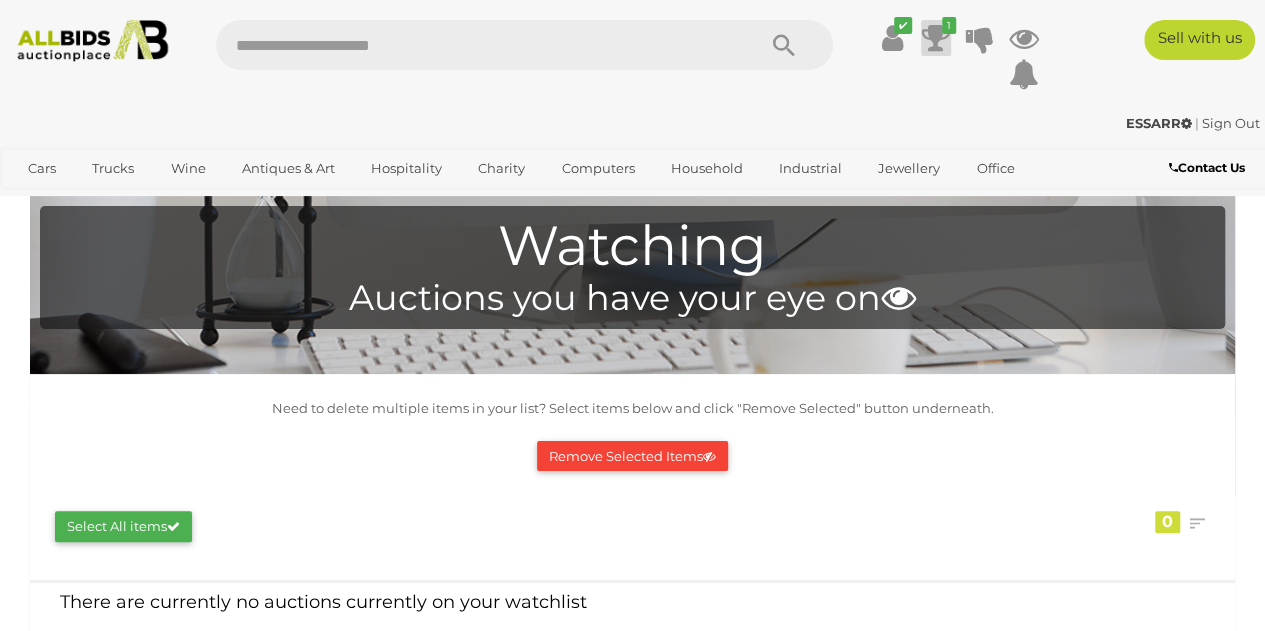click at bounding box center [936, 38] 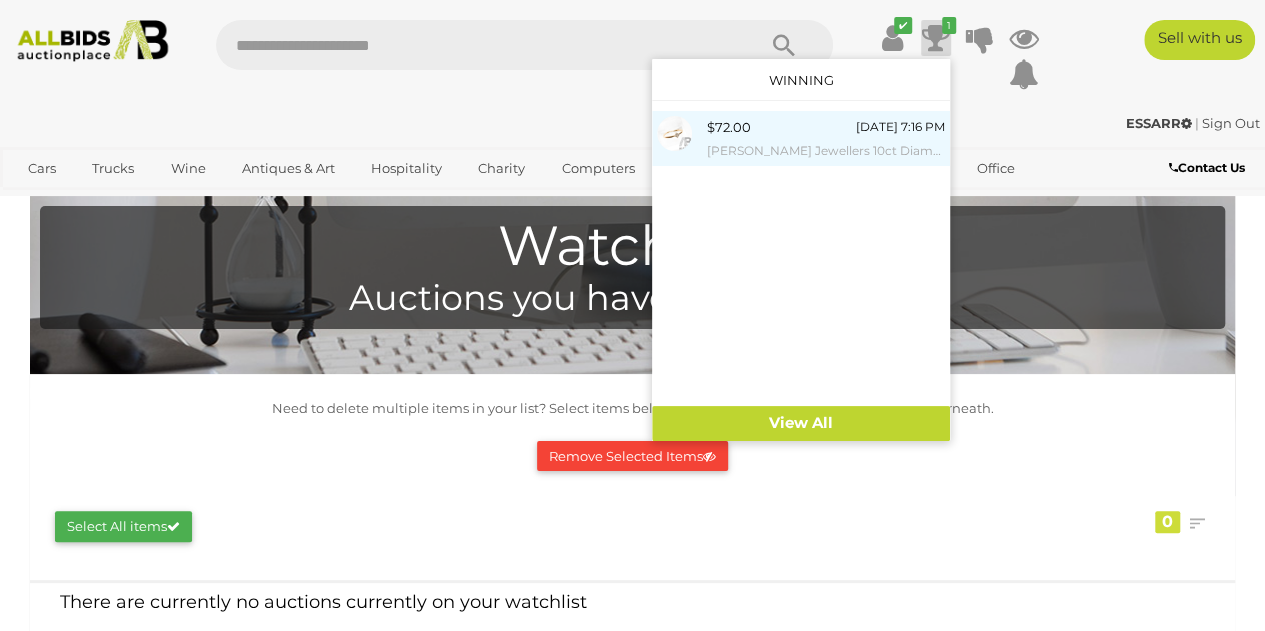 drag, startPoint x: 778, startPoint y: 134, endPoint x: 792, endPoint y: 183, distance: 50.96077 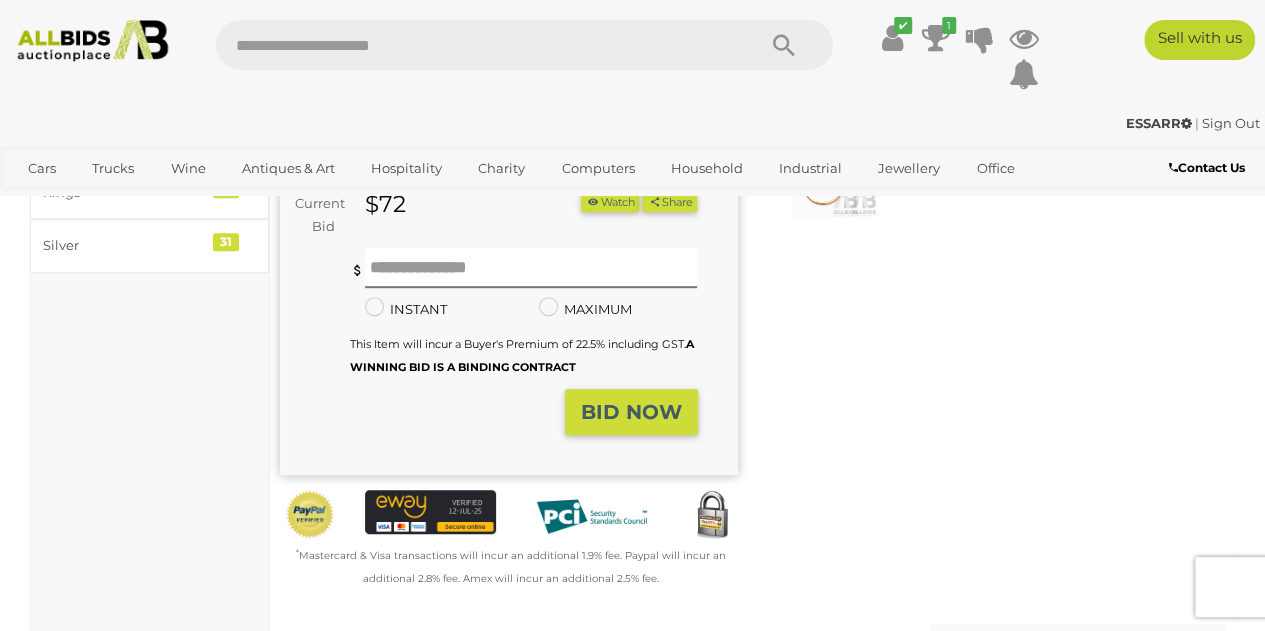 scroll, scrollTop: 0, scrollLeft: 0, axis: both 